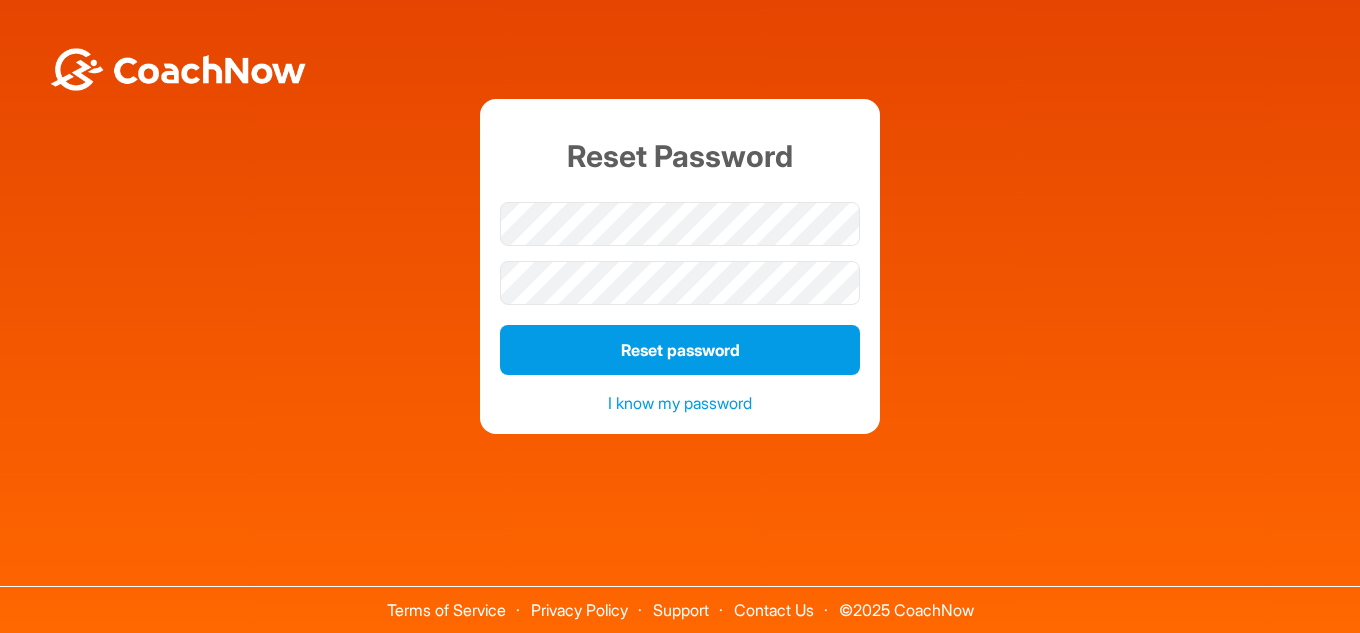 scroll, scrollTop: 0, scrollLeft: 0, axis: both 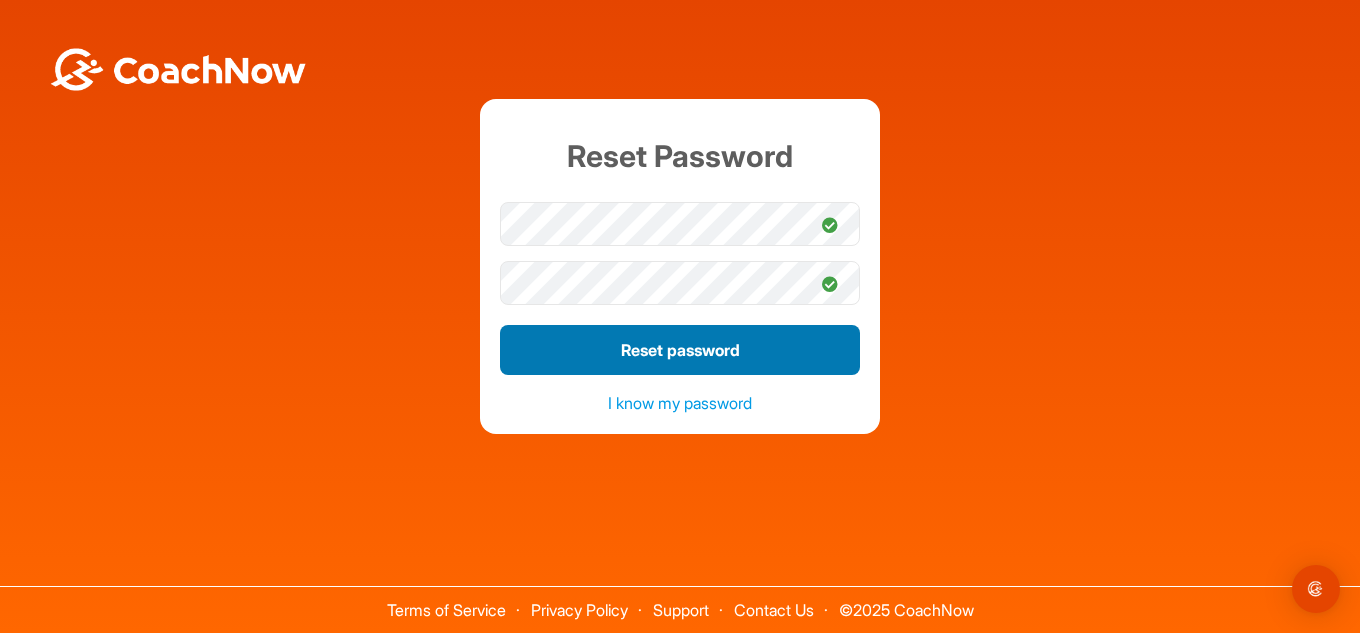 click on "Reset password" at bounding box center (680, 350) 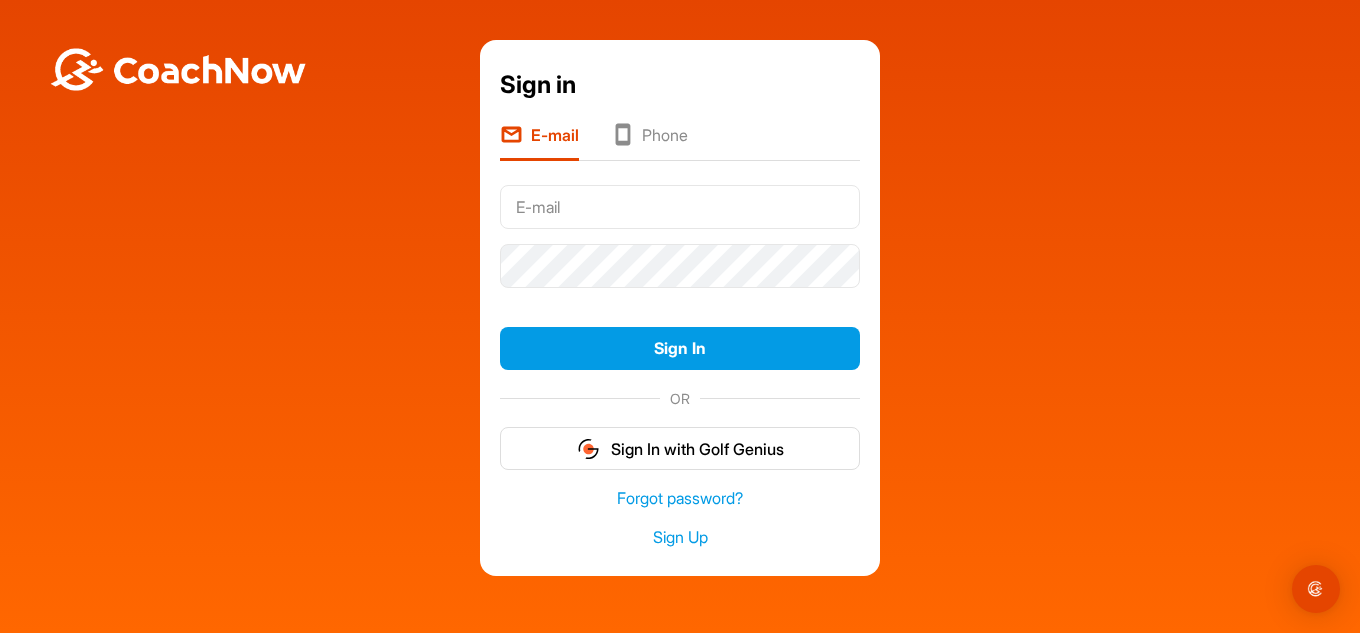 click at bounding box center (680, 207) 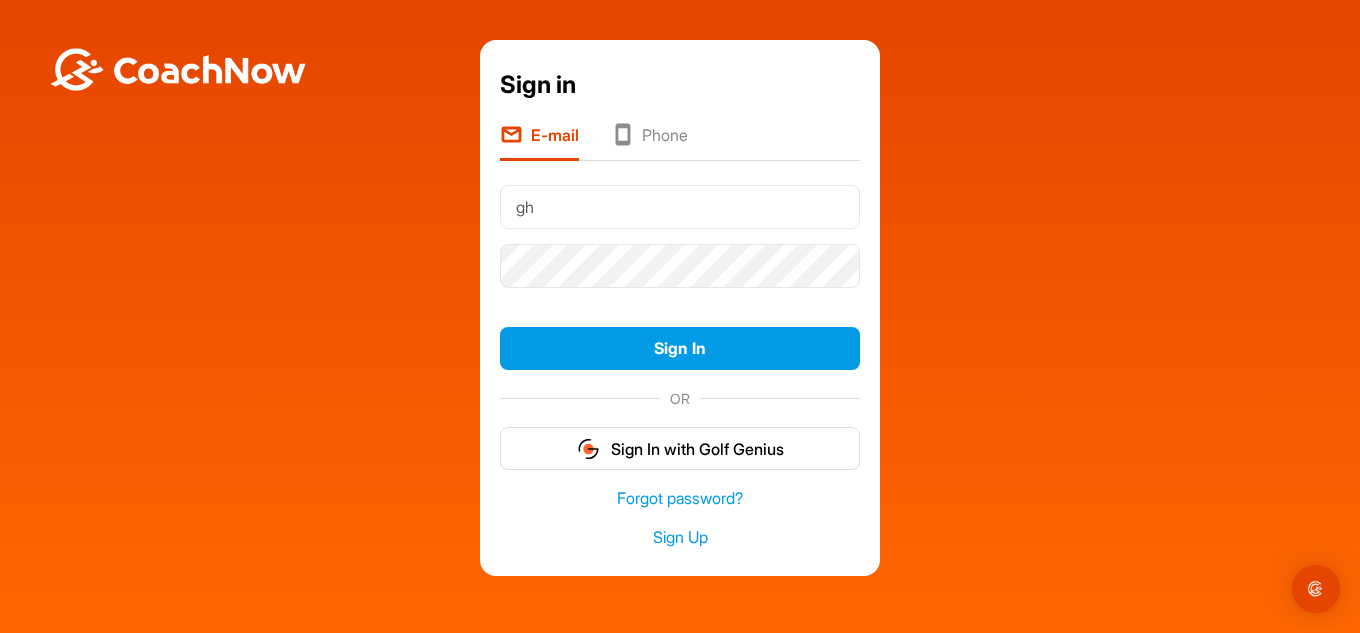 type on "[USERNAME]@example.com" 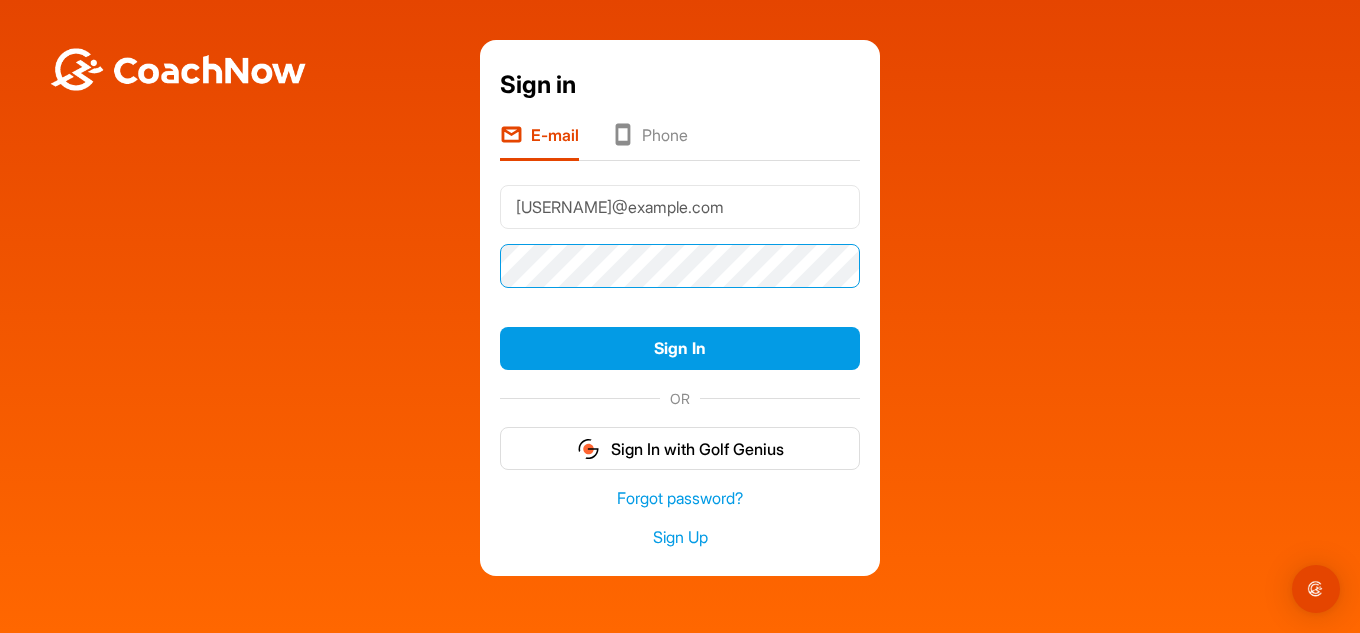 click on "Sign In" at bounding box center (680, 348) 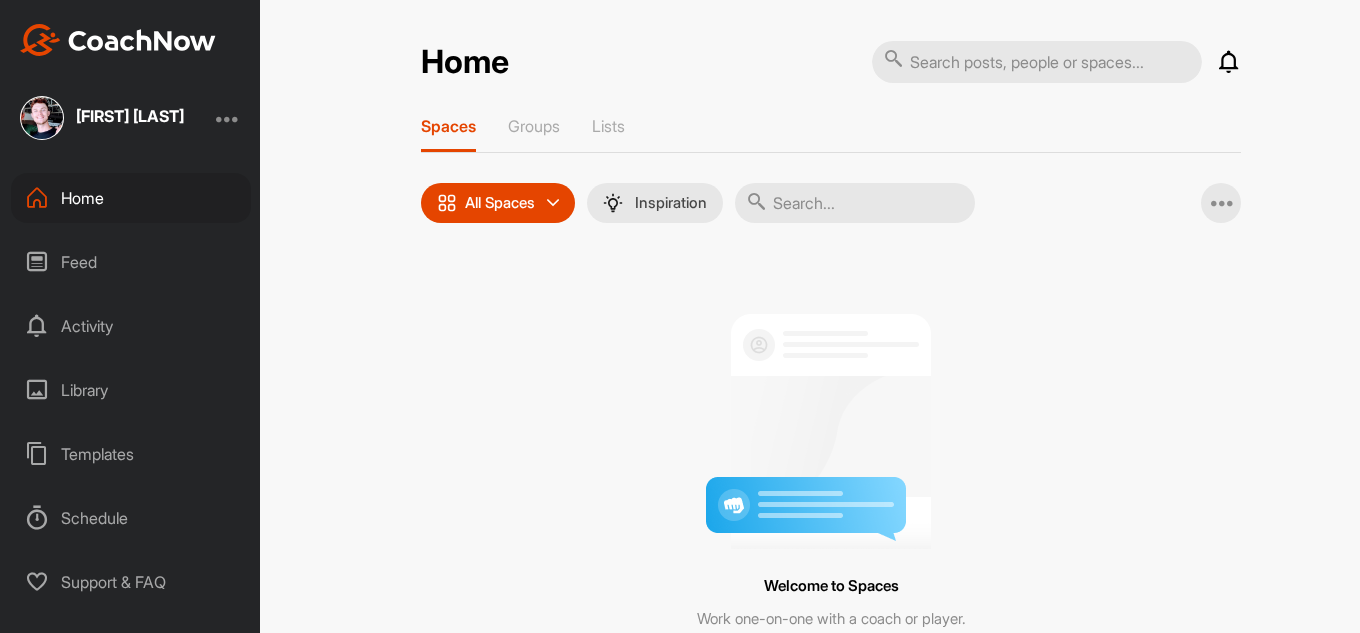 scroll, scrollTop: 0, scrollLeft: 0, axis: both 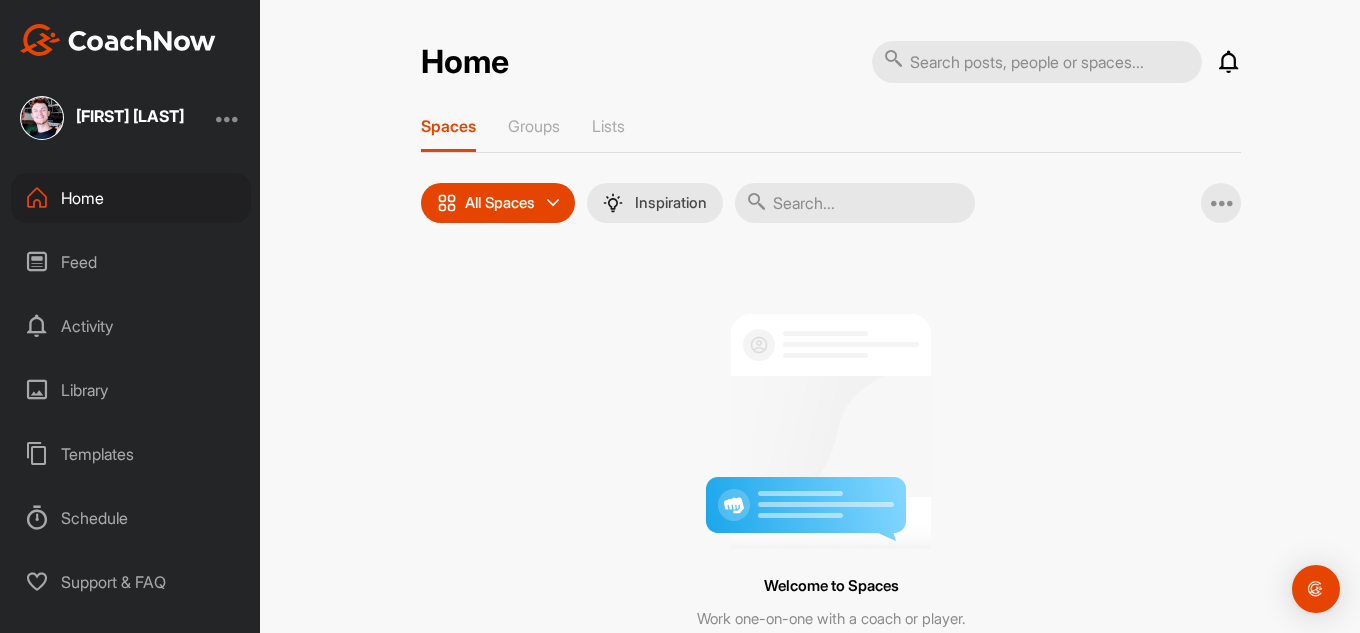 click on "Library" at bounding box center (131, 390) 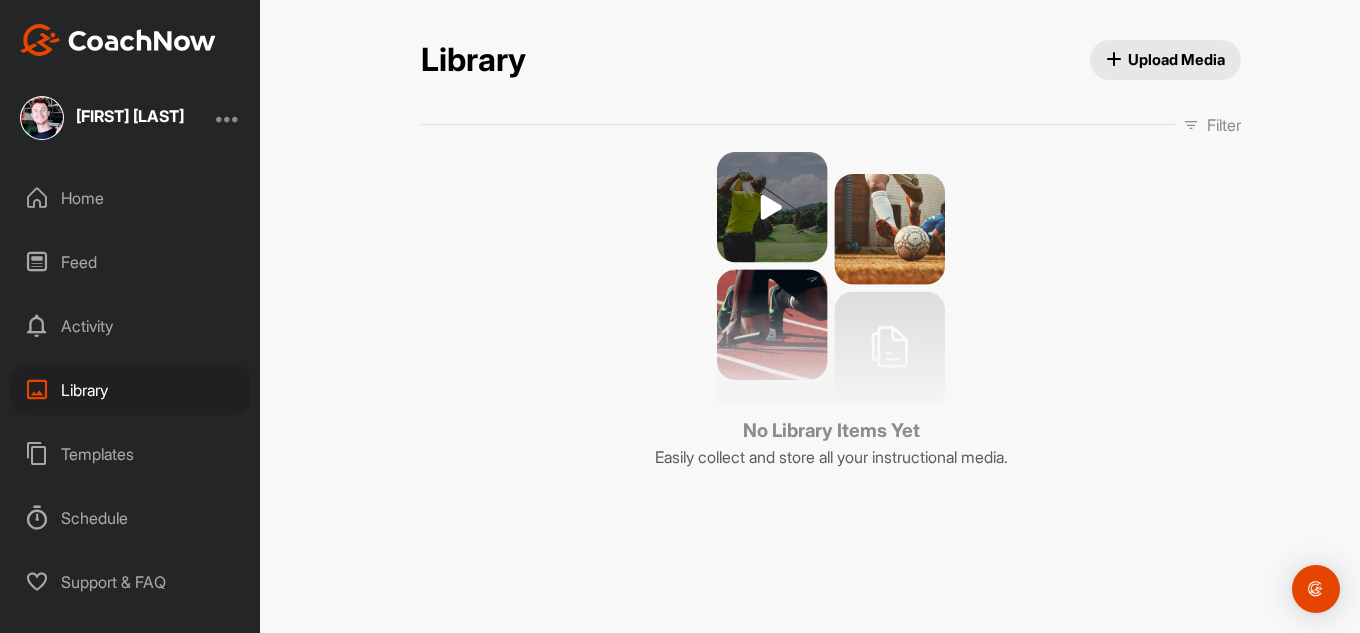 click at bounding box center (831, 277) 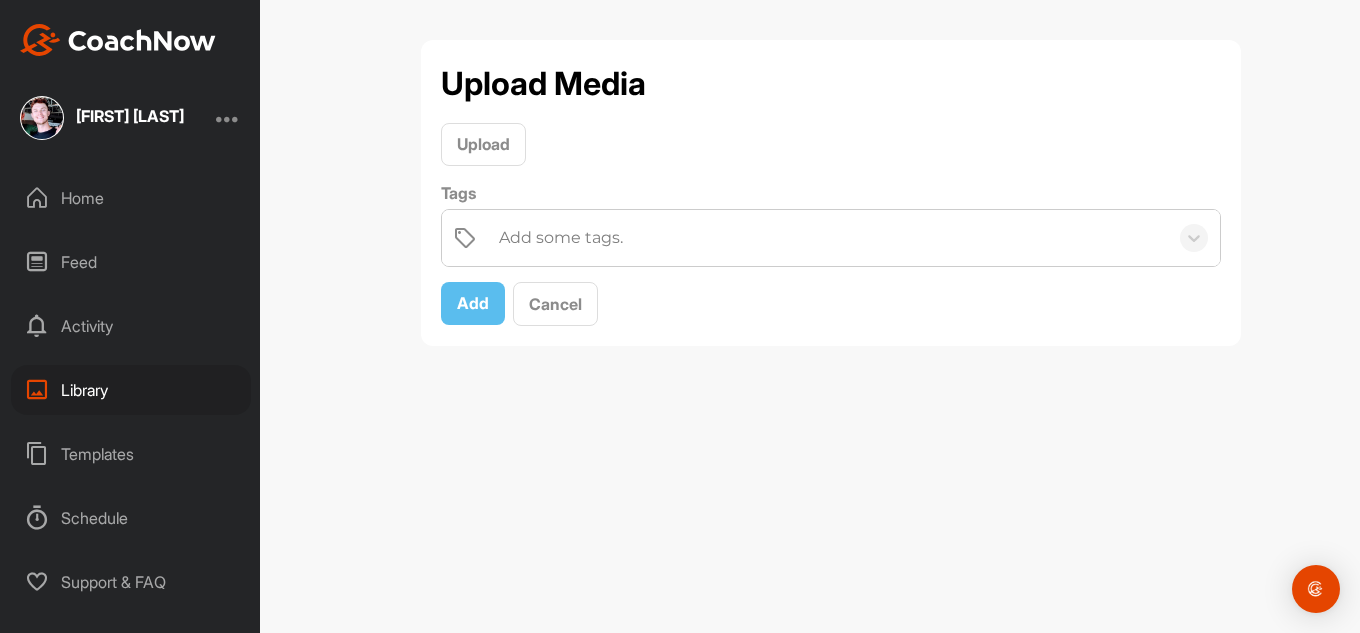 click on "Add some tags." at bounding box center [561, 238] 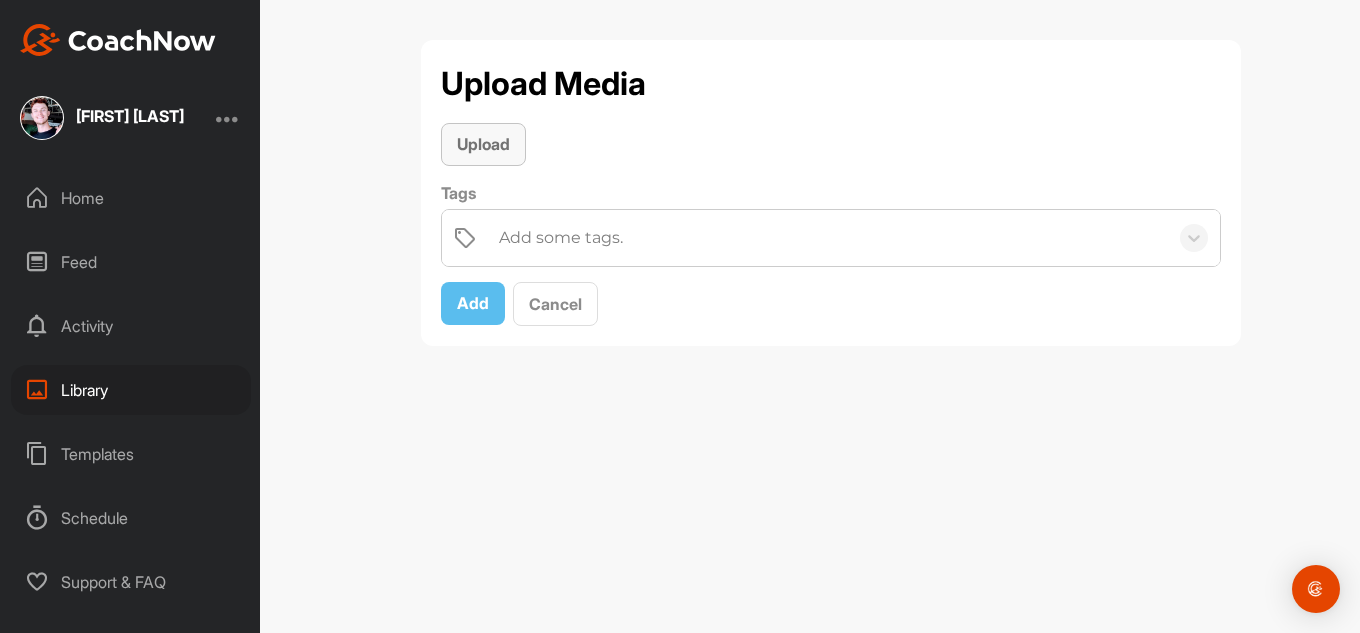 click on "Upload" at bounding box center [483, 144] 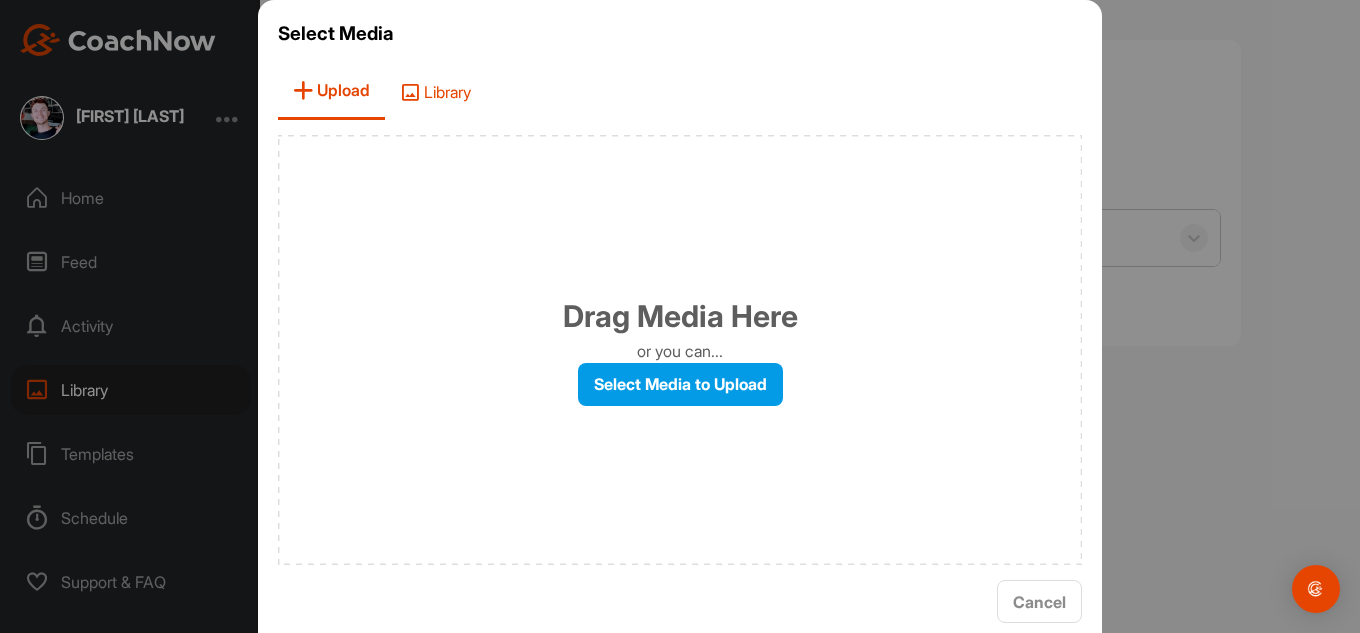 click on "Library" at bounding box center [435, 91] 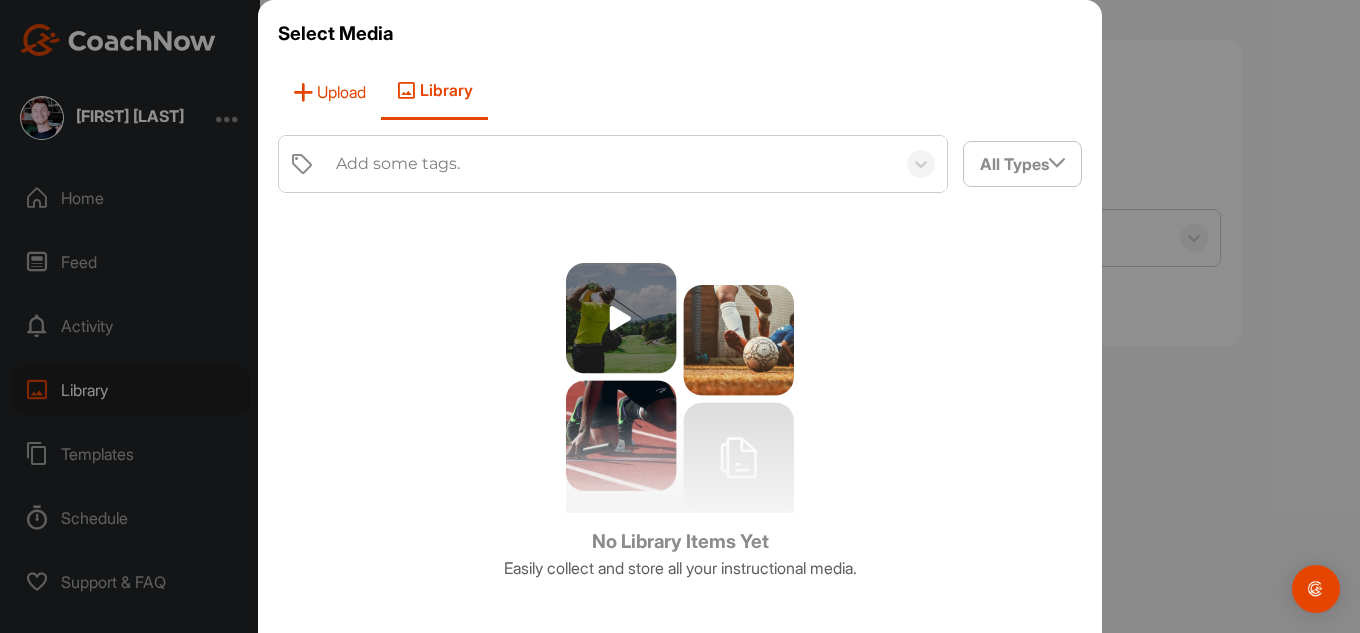 click on "Upload" at bounding box center (329, 91) 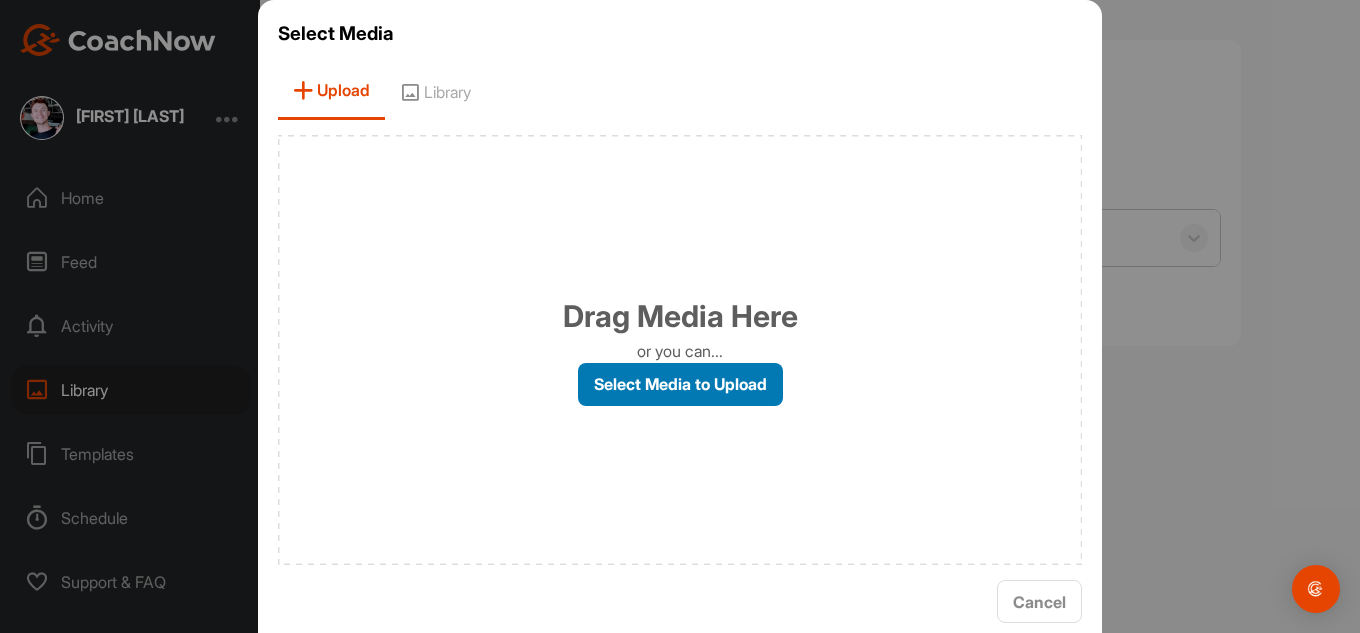 click on "Select Media to Upload" at bounding box center (680, 384) 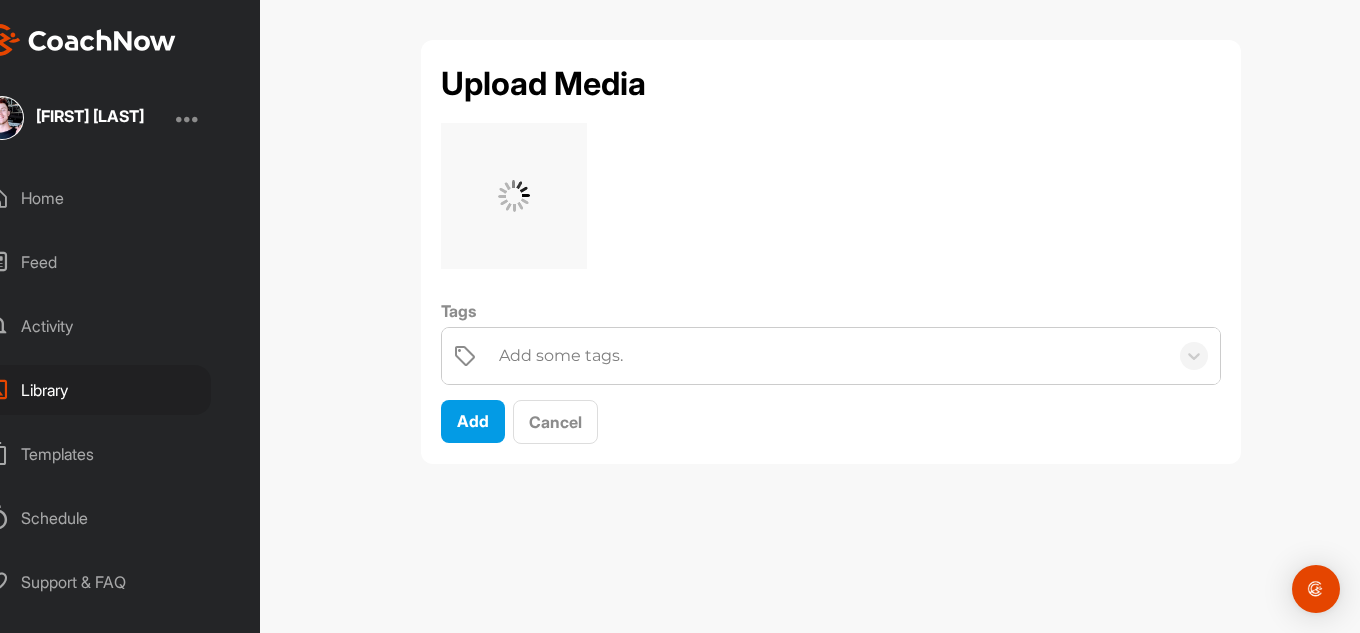 scroll, scrollTop: 0, scrollLeft: 0, axis: both 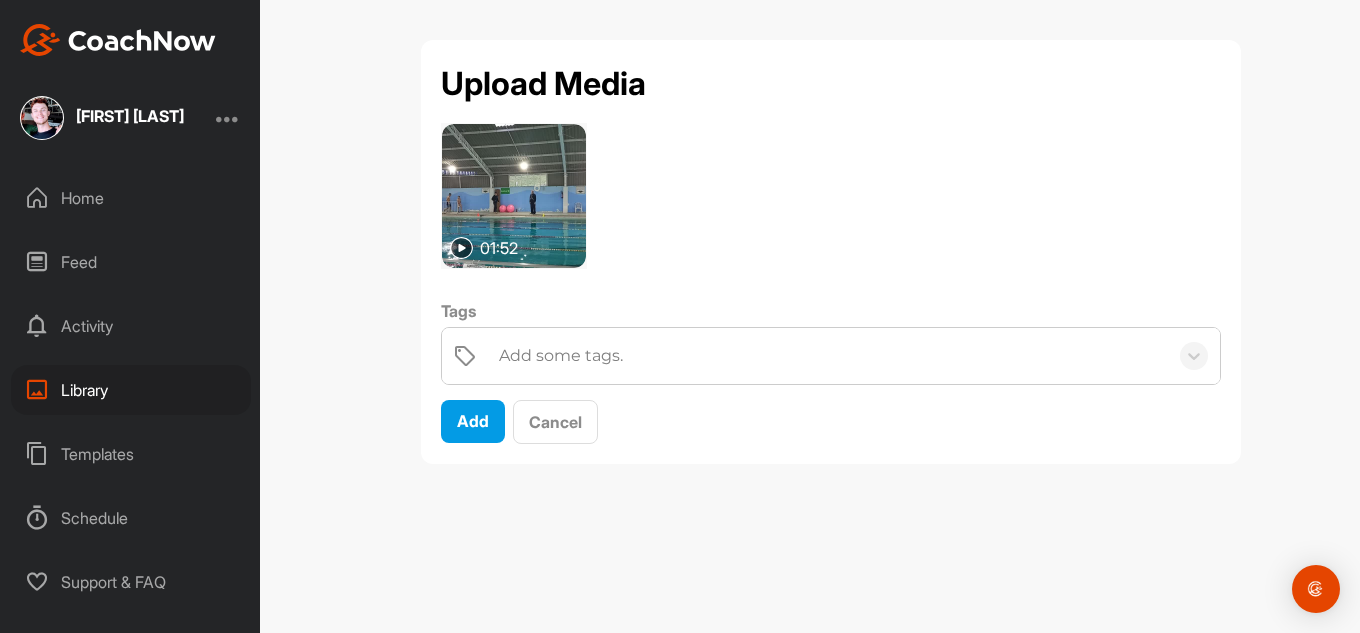 click at bounding box center (514, 196) 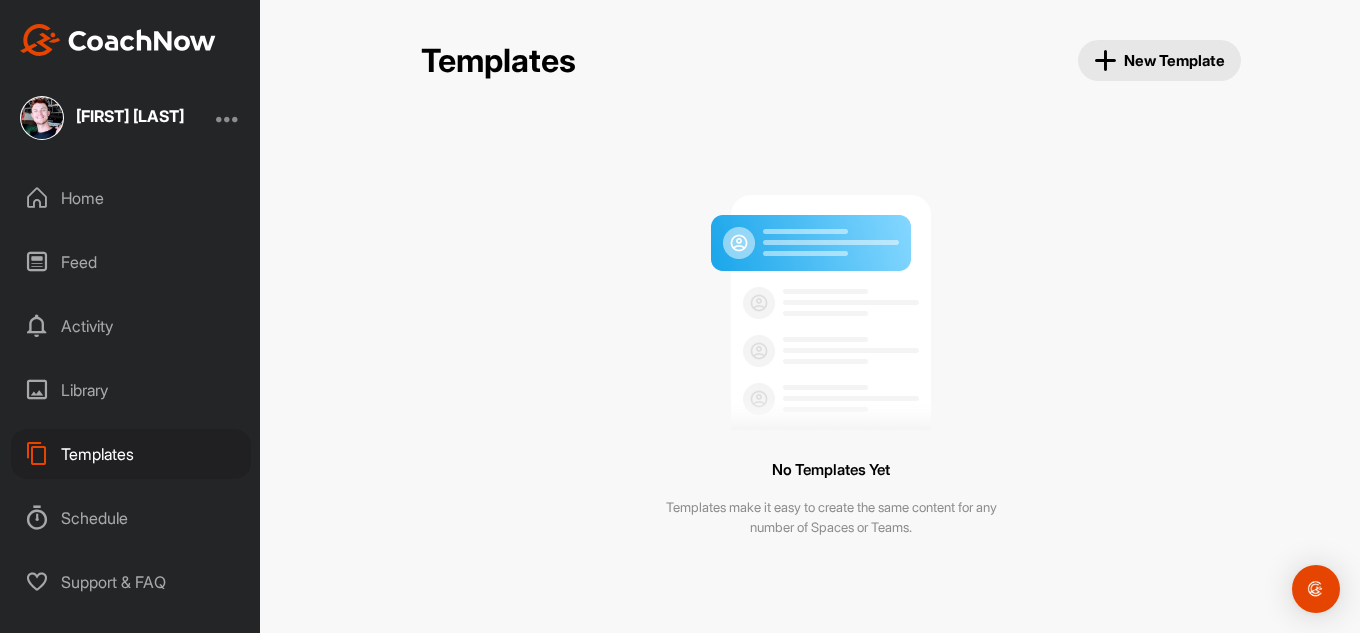 click on "Library" at bounding box center (131, 390) 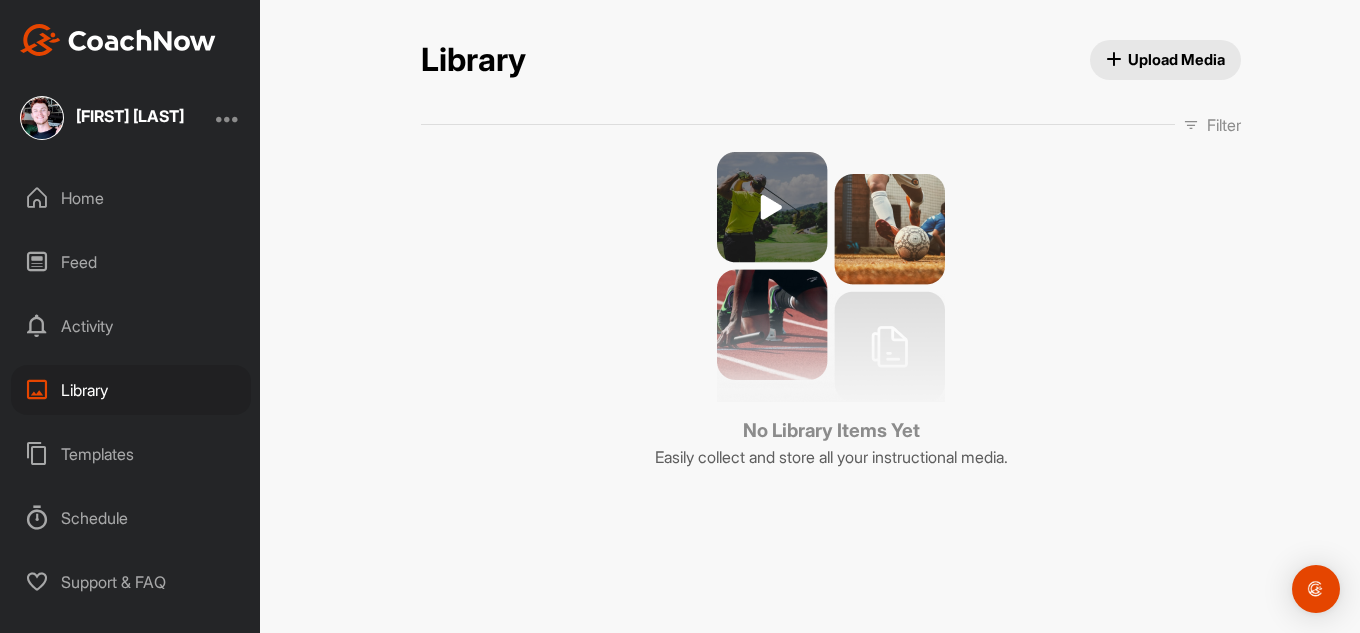 click on "Activity" at bounding box center [131, 326] 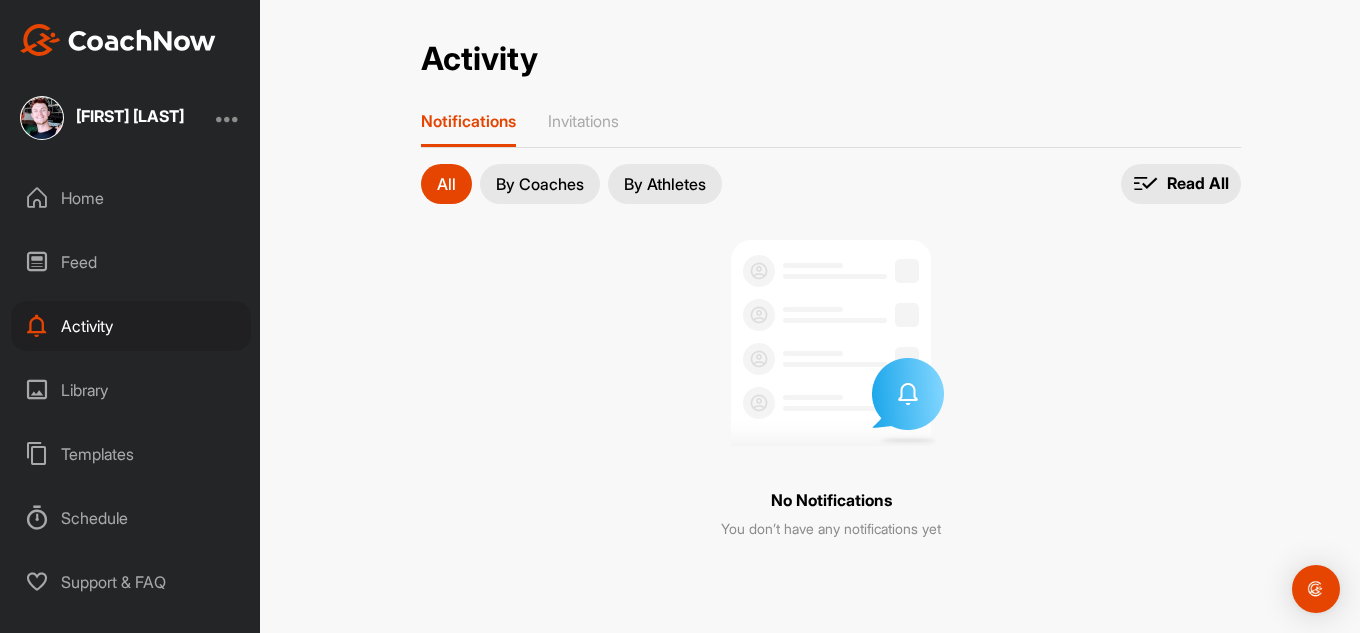 click on "Feed" at bounding box center [131, 262] 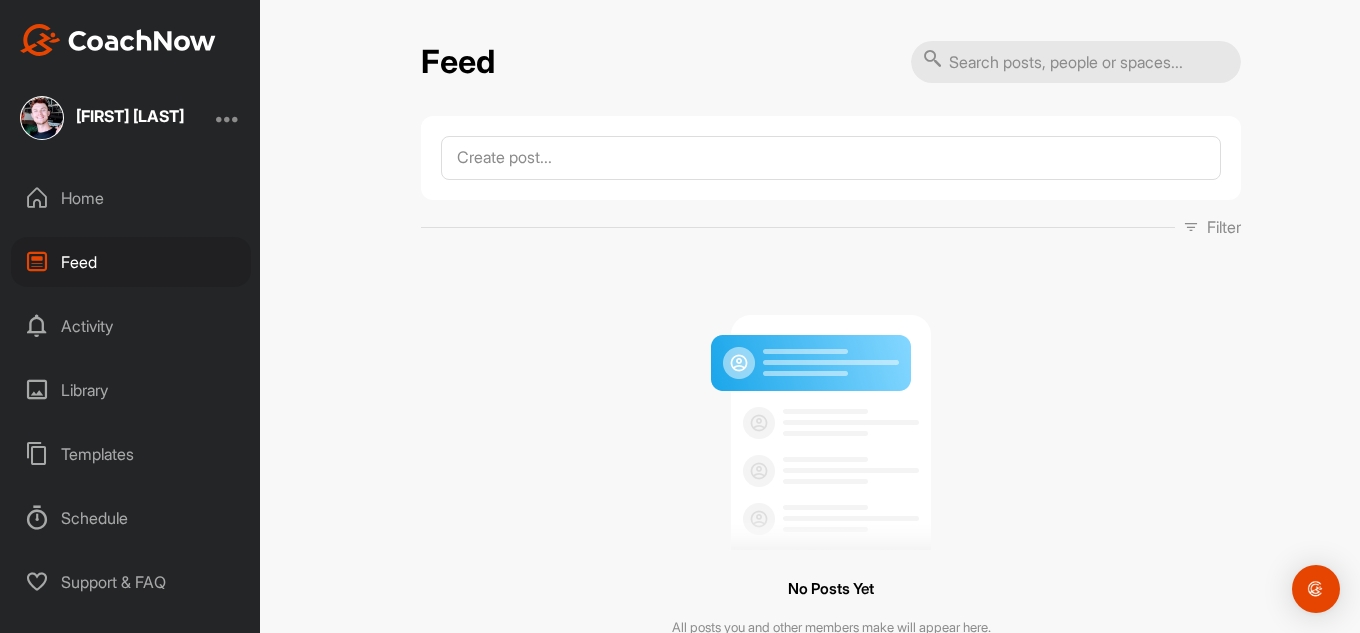click on "Home" at bounding box center [131, 198] 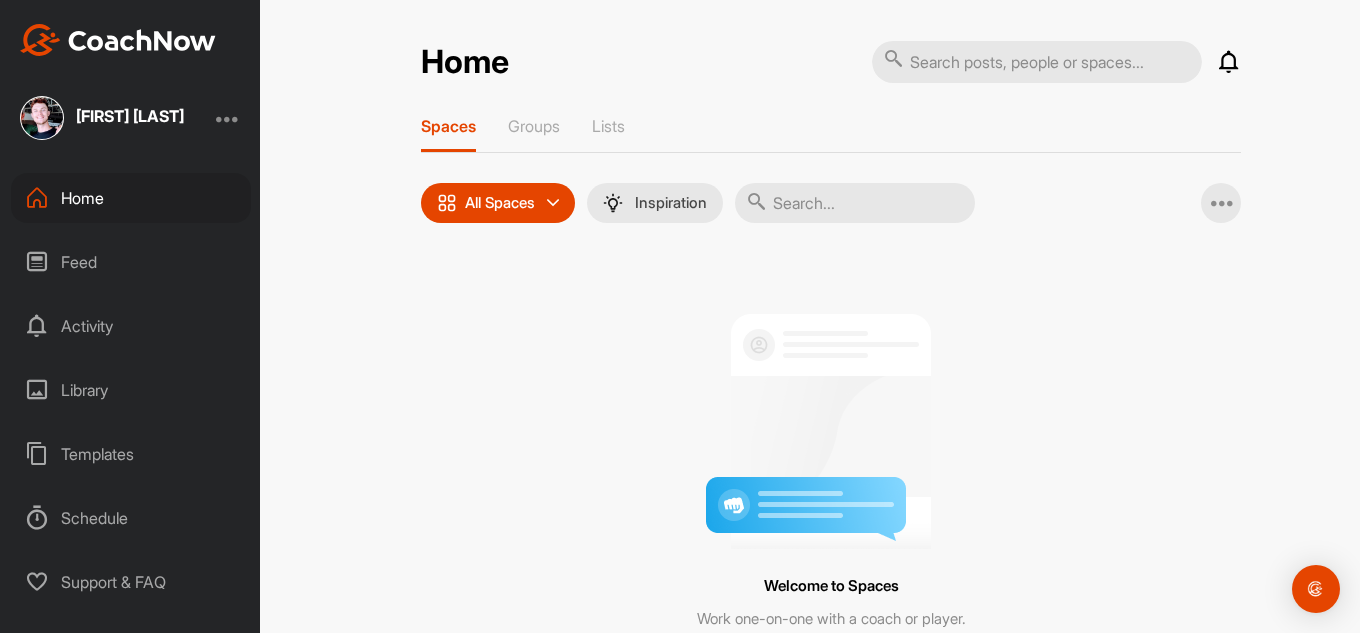 click on "Library" at bounding box center (131, 390) 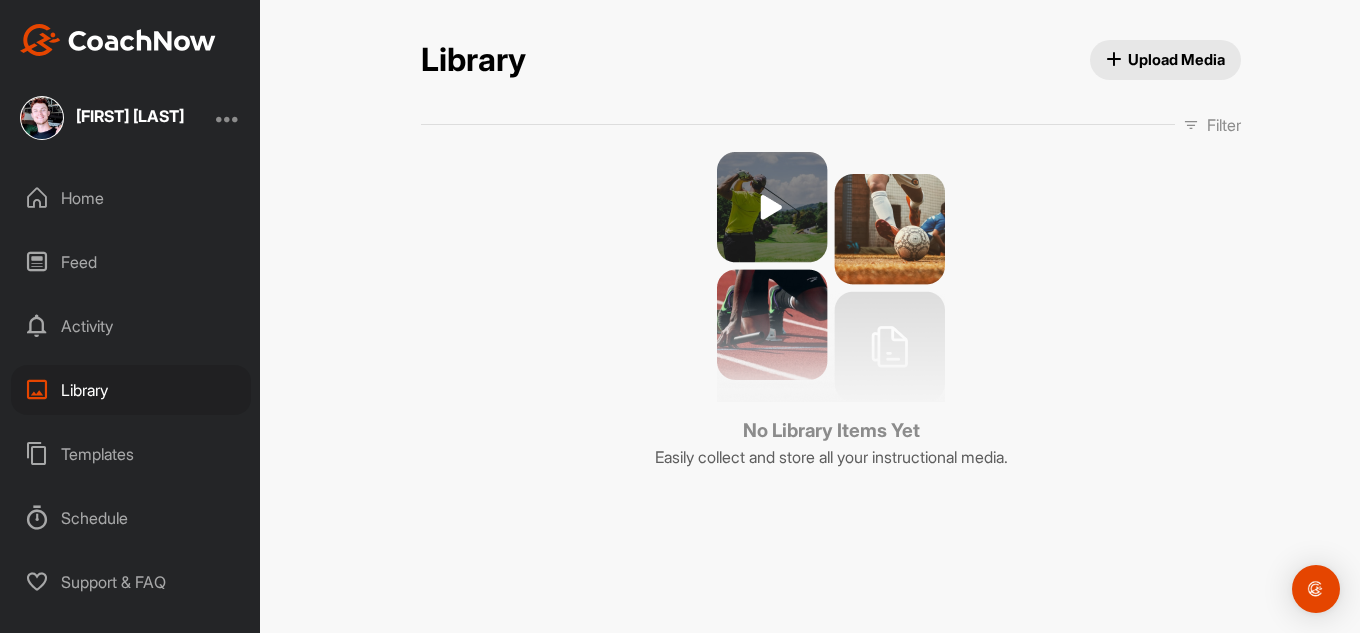 click at bounding box center (831, 277) 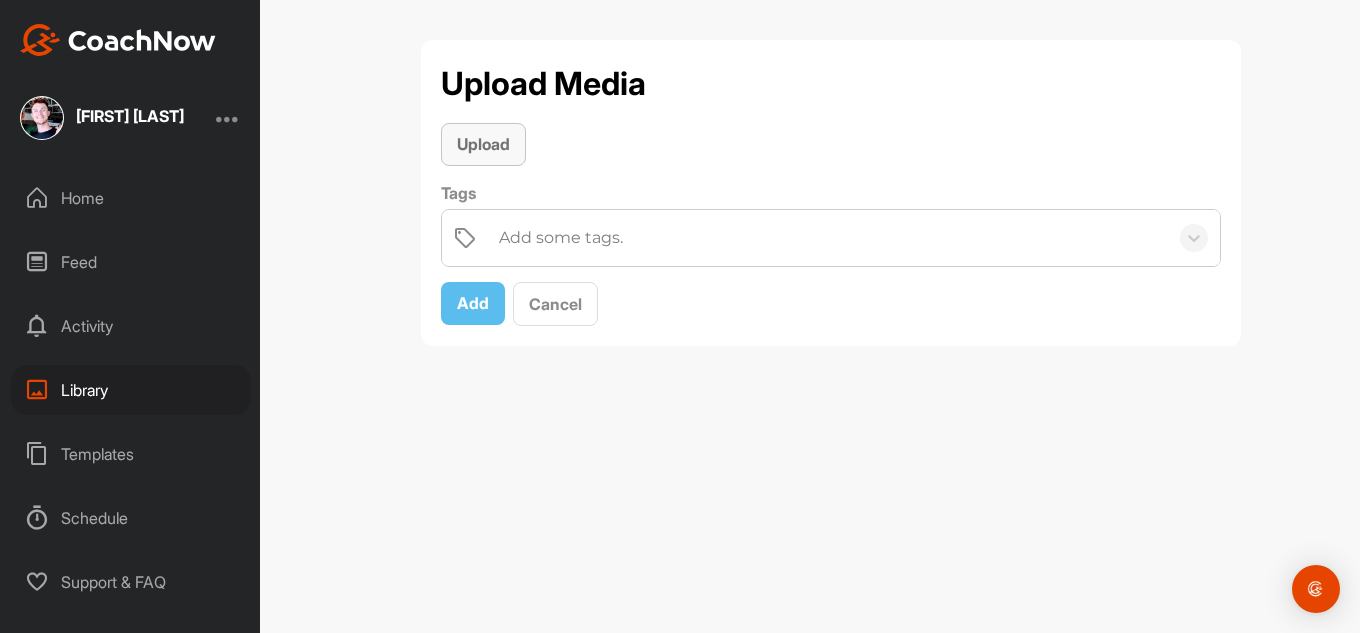 click on "Upload" at bounding box center [483, 144] 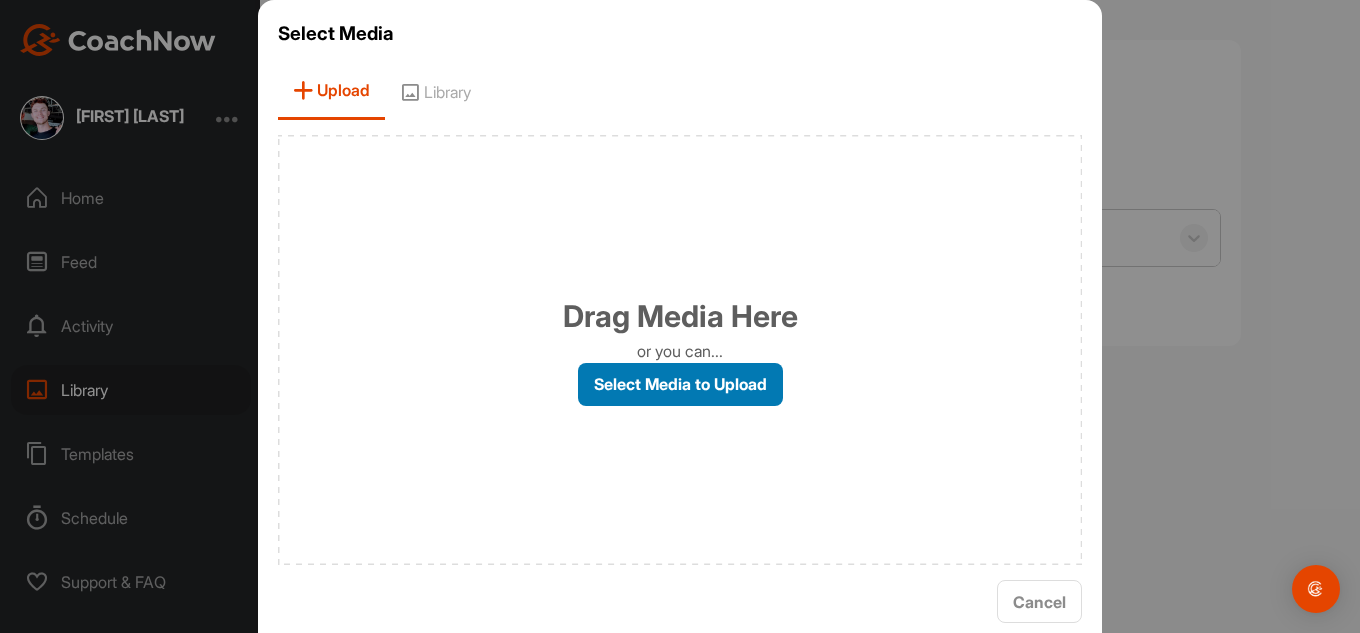 click on "Select Media to Upload" at bounding box center [680, 384] 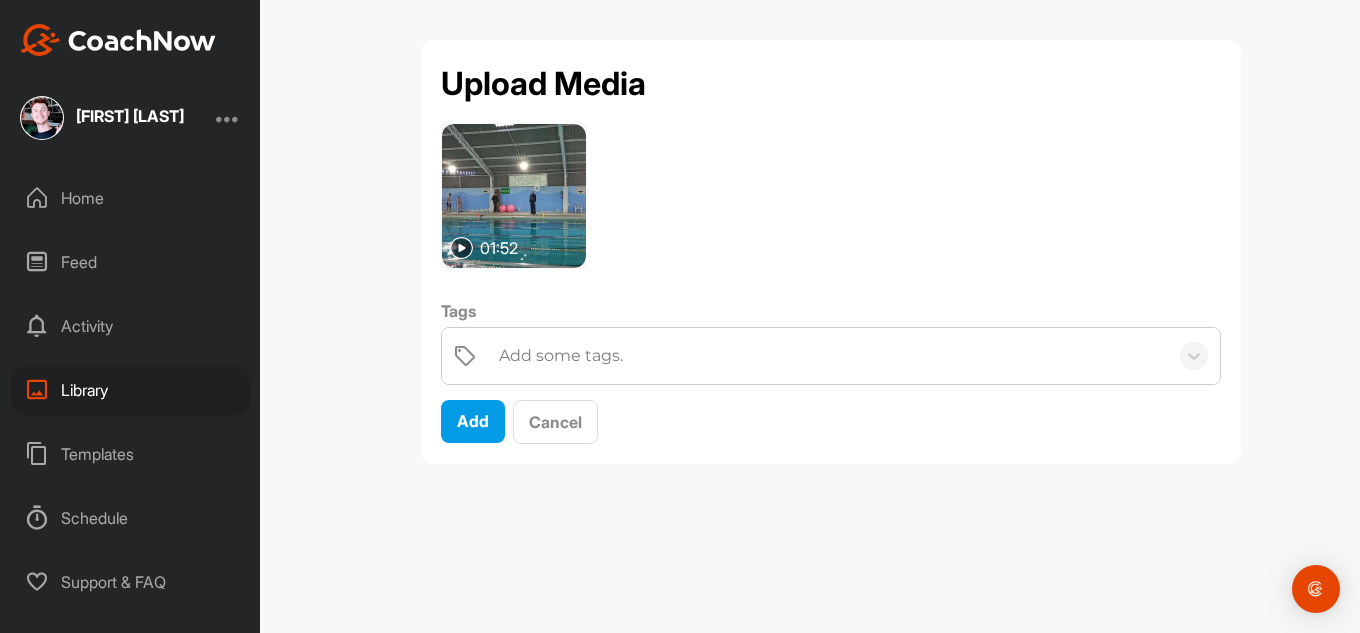 click at bounding box center (461, 248) 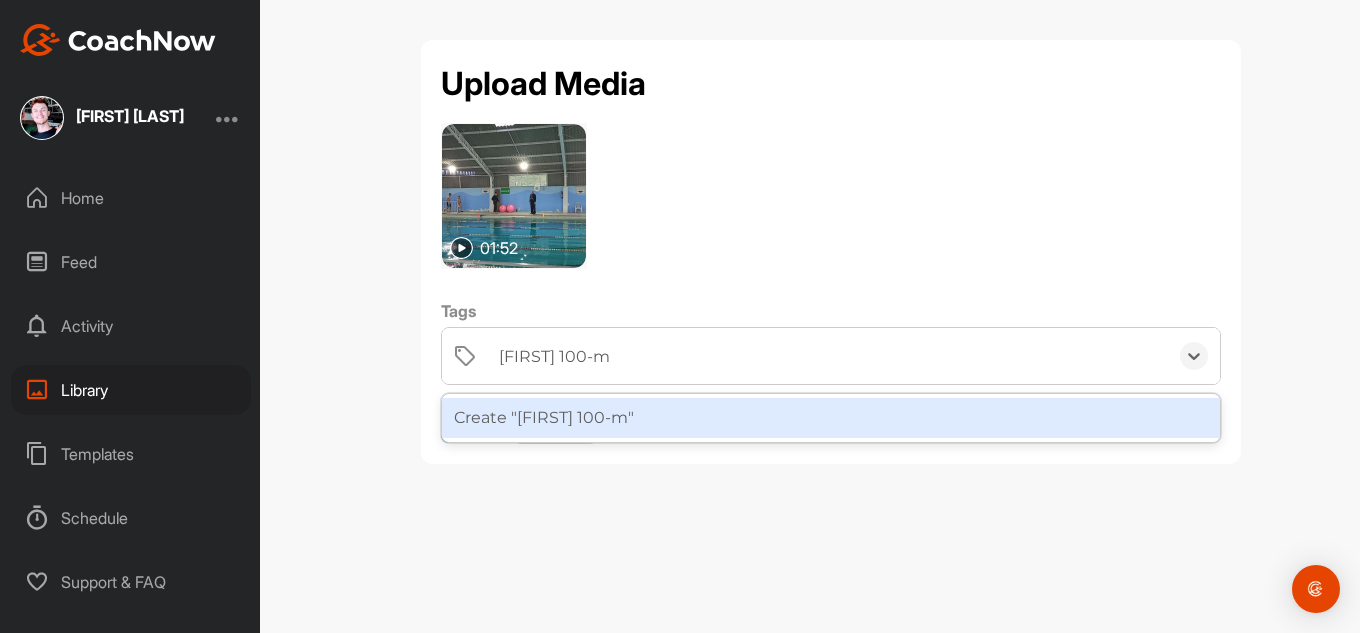 type on "[FIRST] 100-m" 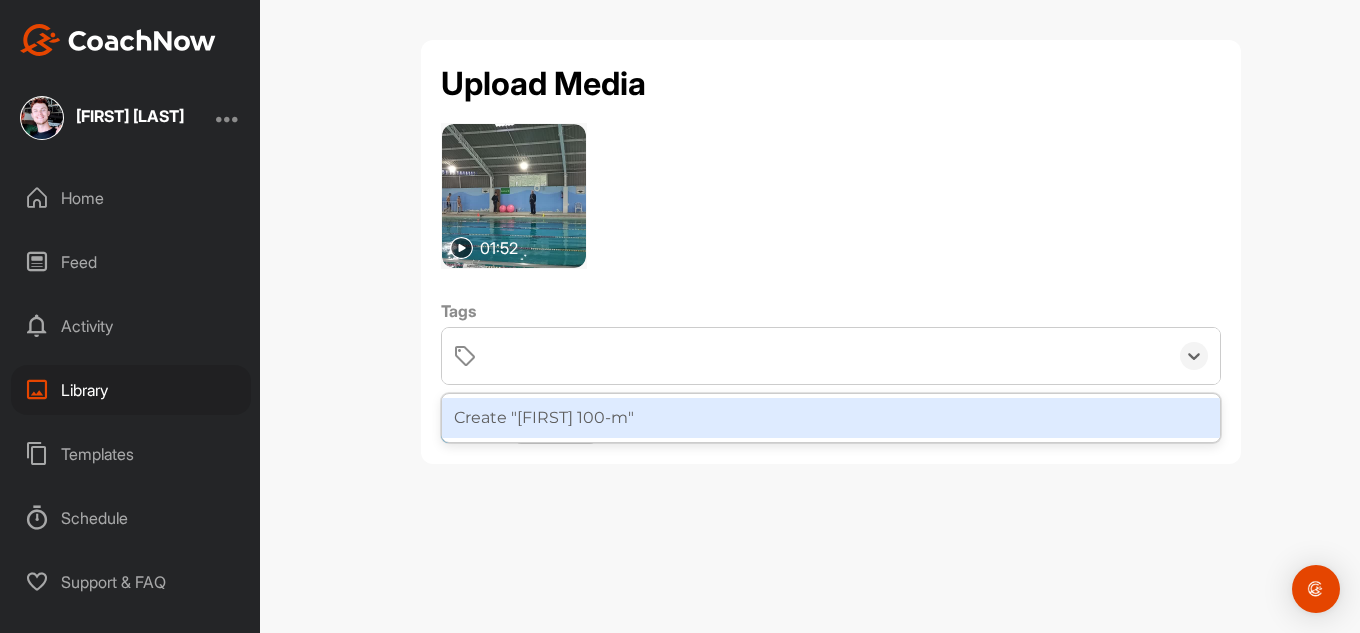 click on "Upload Media 01:52 Tags      option Create "[FIRST] 100-m" focused, 1 of 1. 1 result available for search term [FIRST] 100-m. Use Up and Down to choose options, press Enter to select the currently focused option, press Escape to exit the menu, press Tab to select the option and exit the menu. [FIRST] 100-m Create "[FIRST] 100-m"   Add   Cancel" at bounding box center (831, 260) 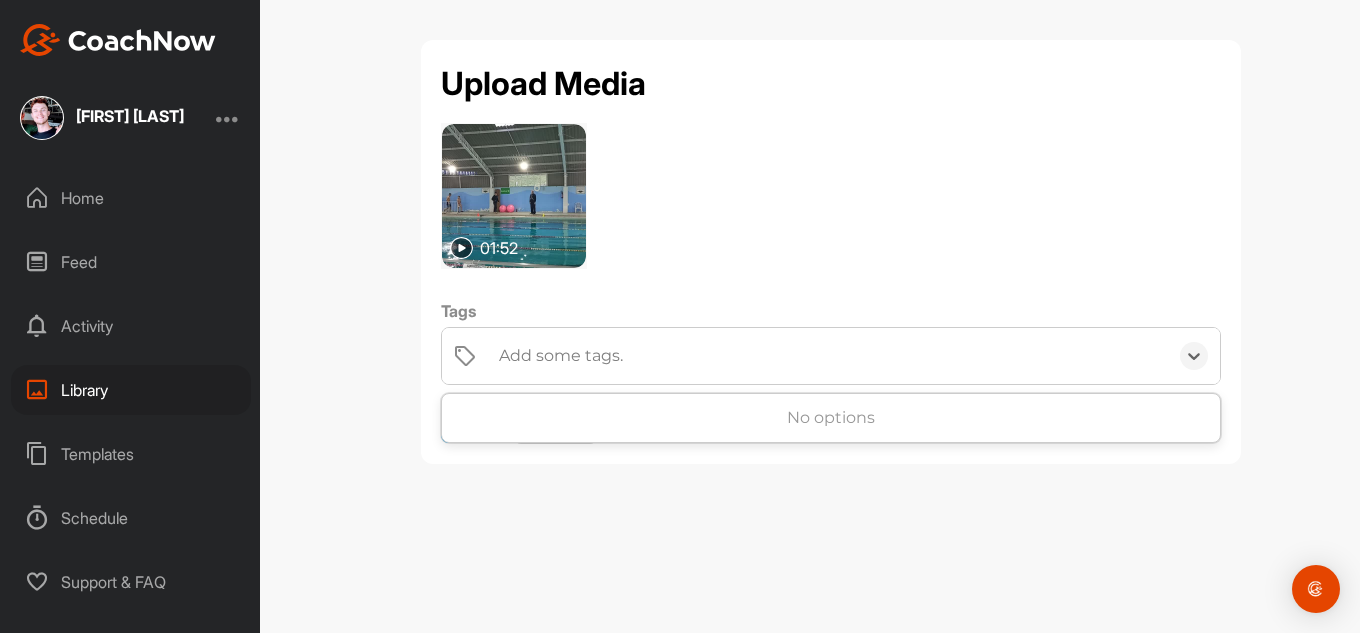 click on "Add some tags." at bounding box center [561, 356] 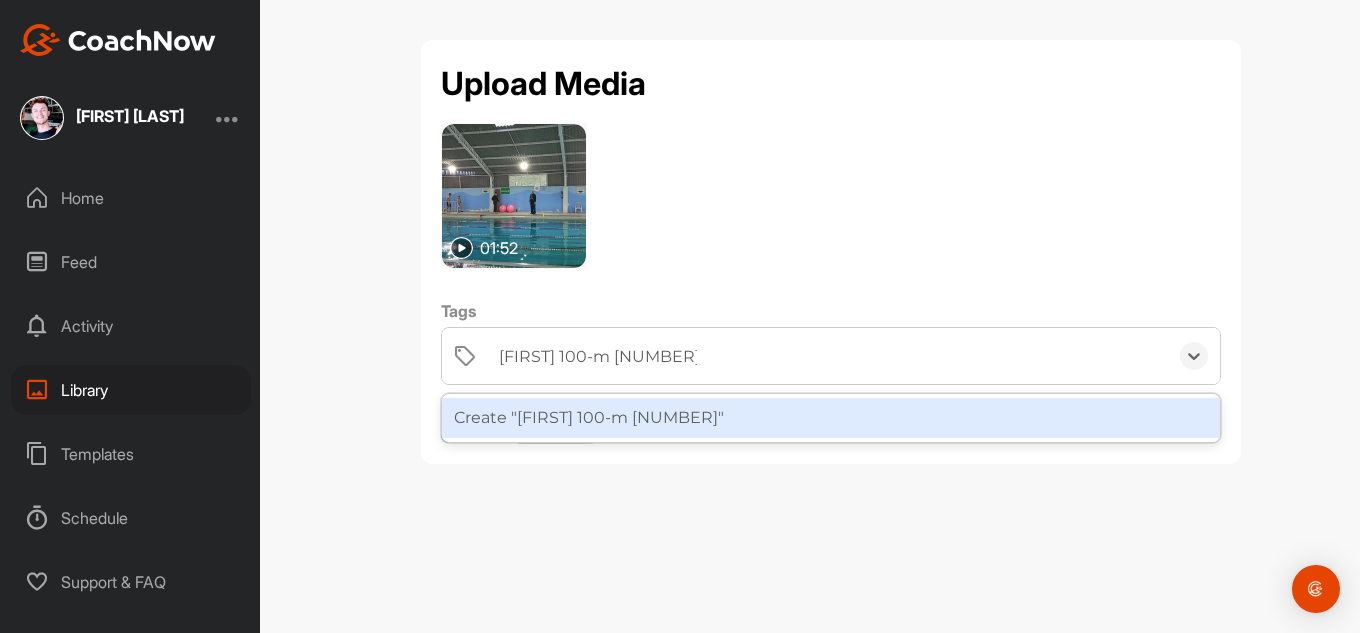 type on "[FIRST] 100-m [NUMBER]" 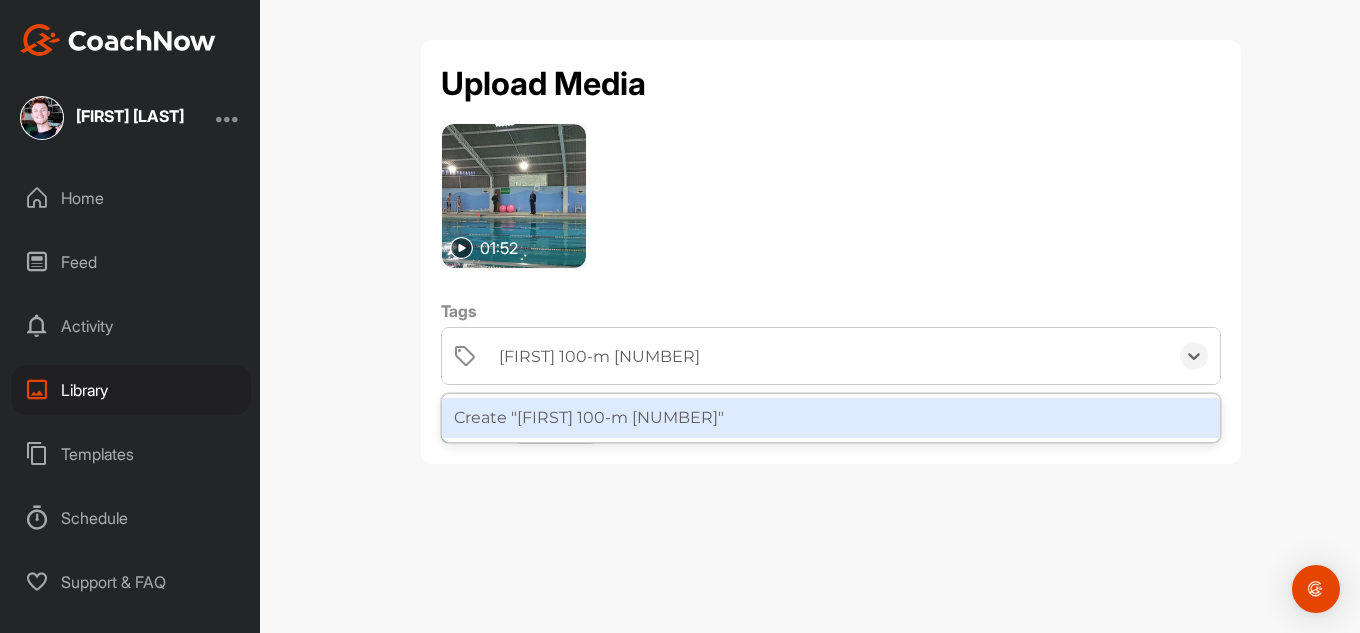 click on "Create "[FIRST] 100-m [NUMBER]"" at bounding box center (831, 418) 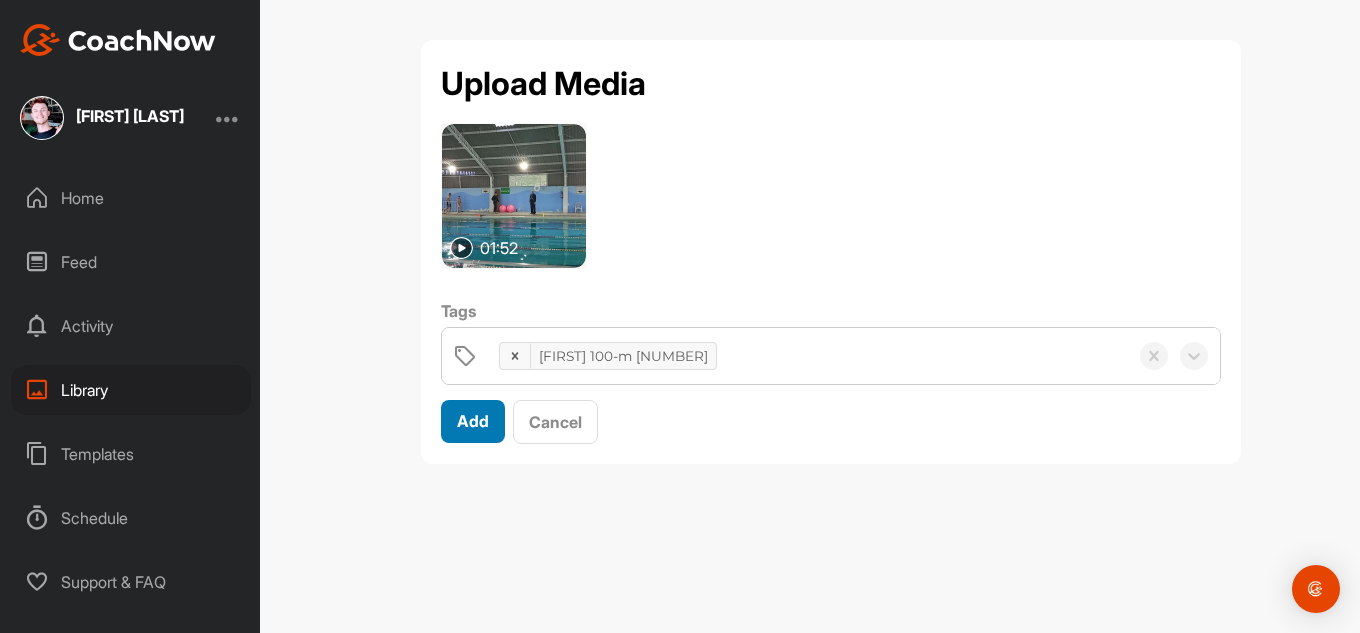 click on "Add" at bounding box center (473, 421) 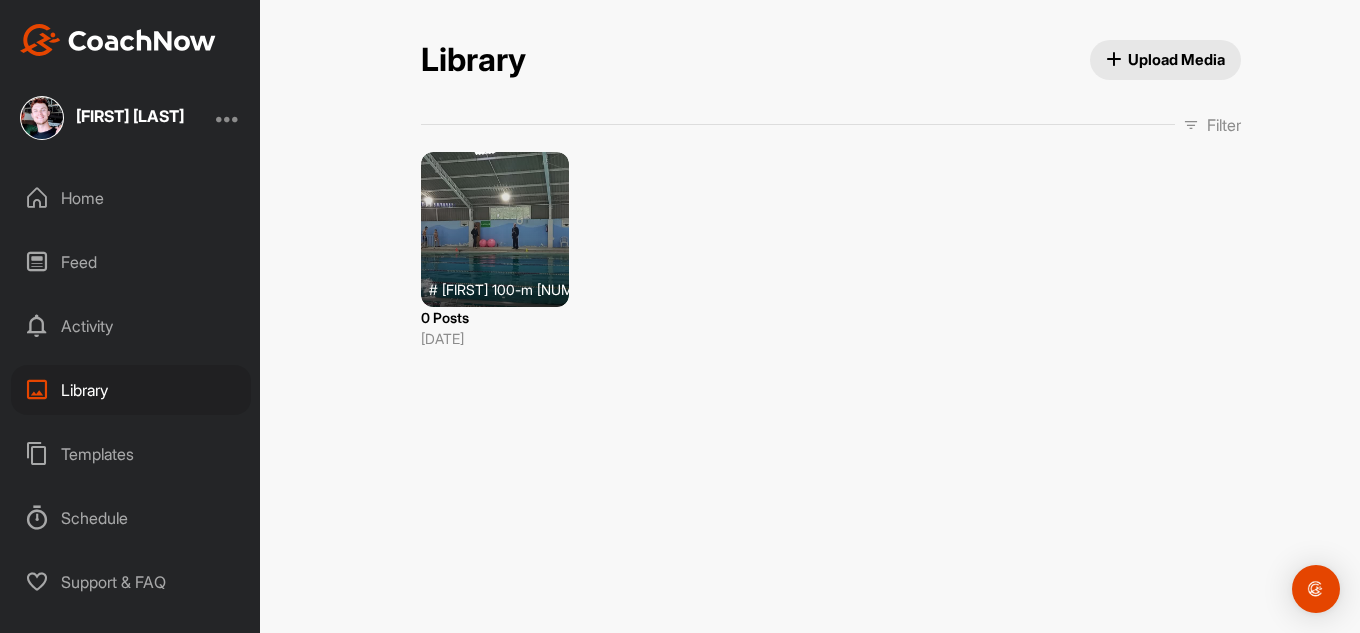 click at bounding box center (495, 229) 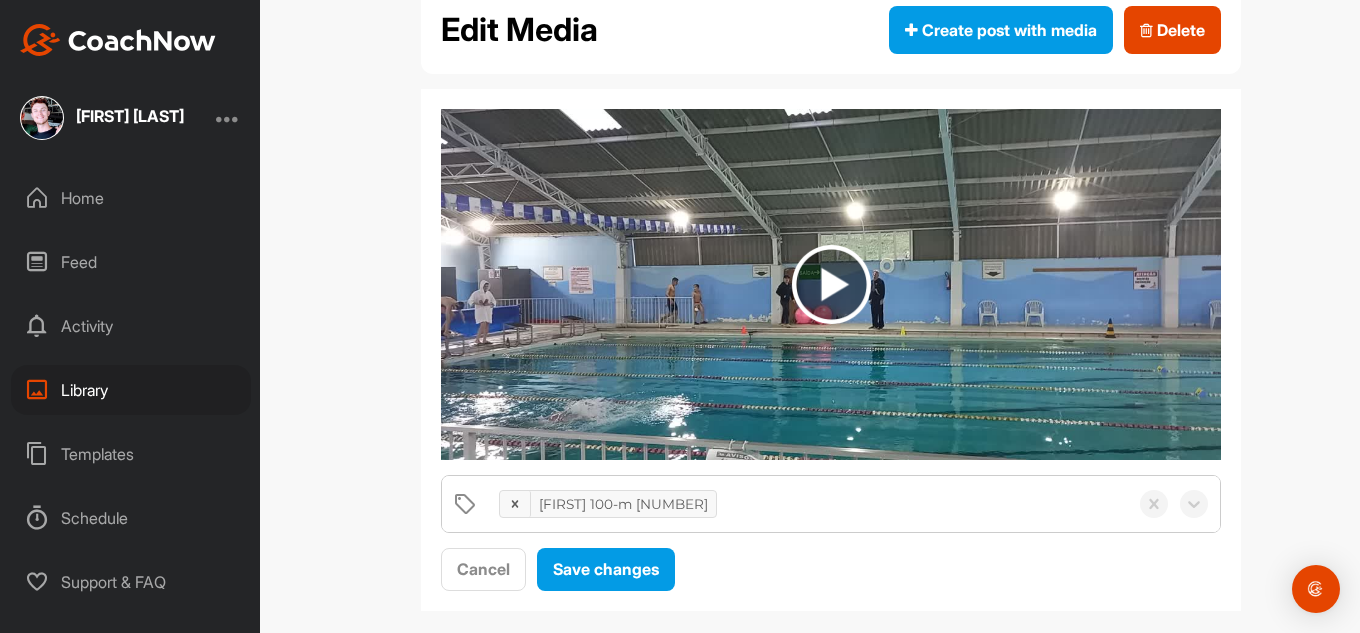scroll, scrollTop: 78, scrollLeft: 0, axis: vertical 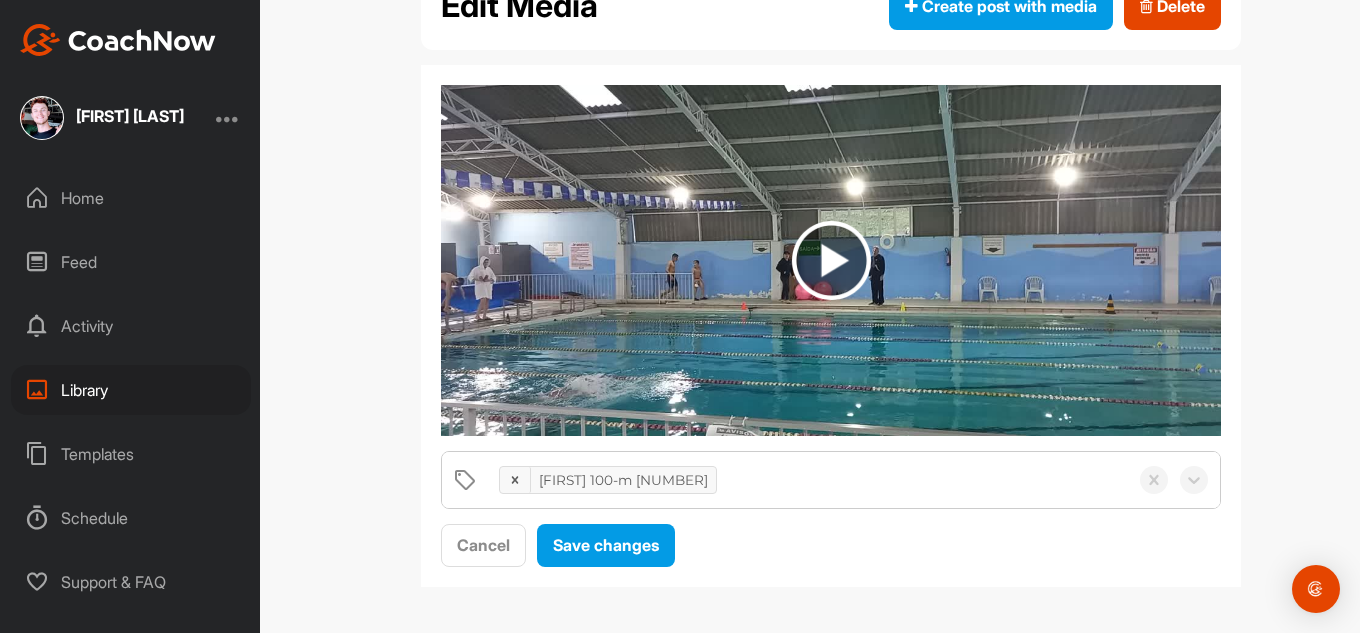 click at bounding box center (831, 260) 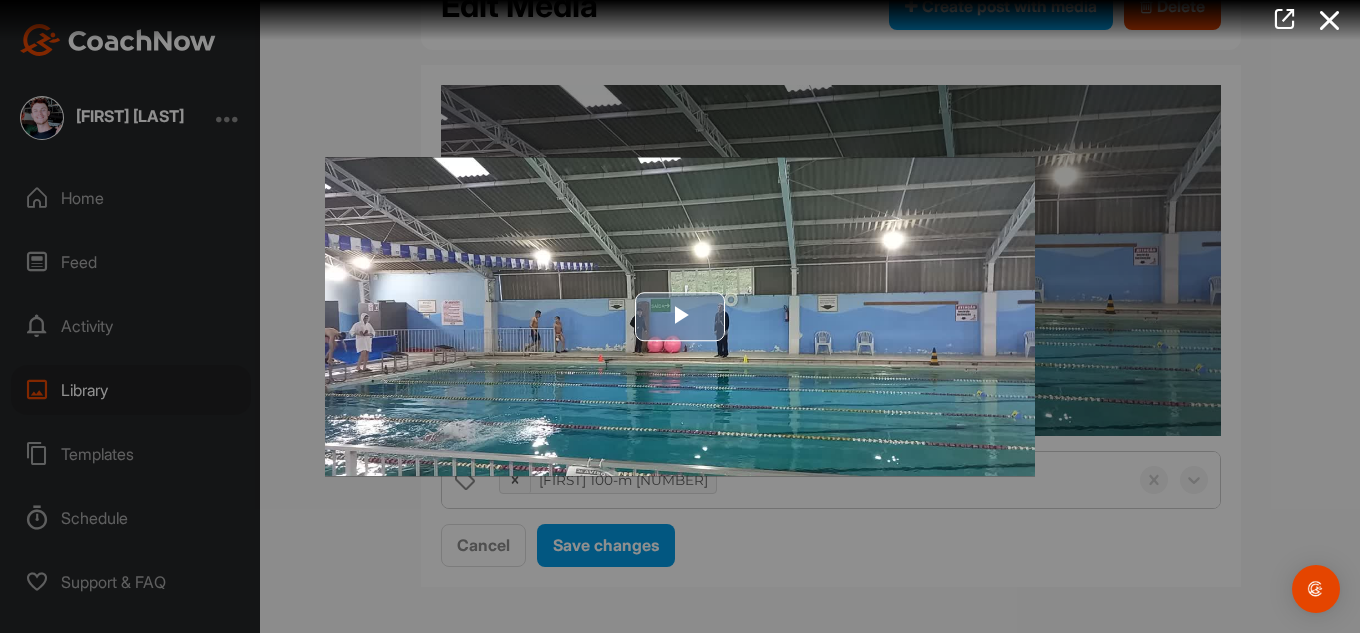 click at bounding box center (680, 317) 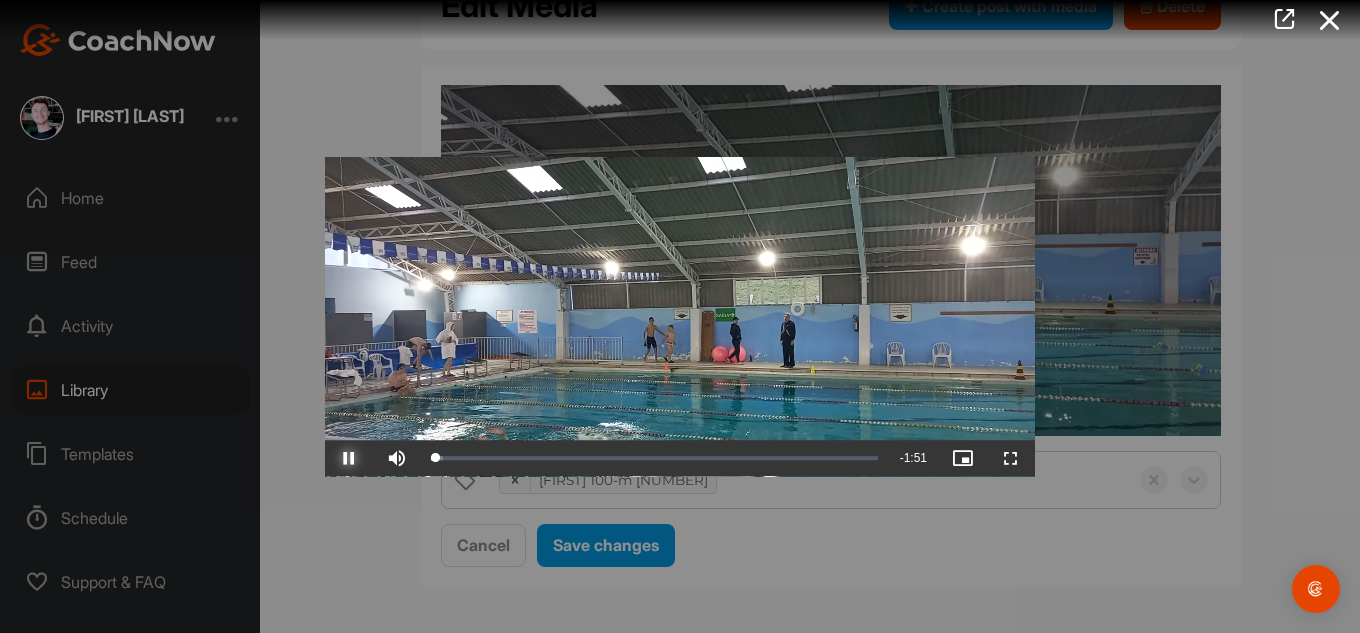 click at bounding box center [349, 458] 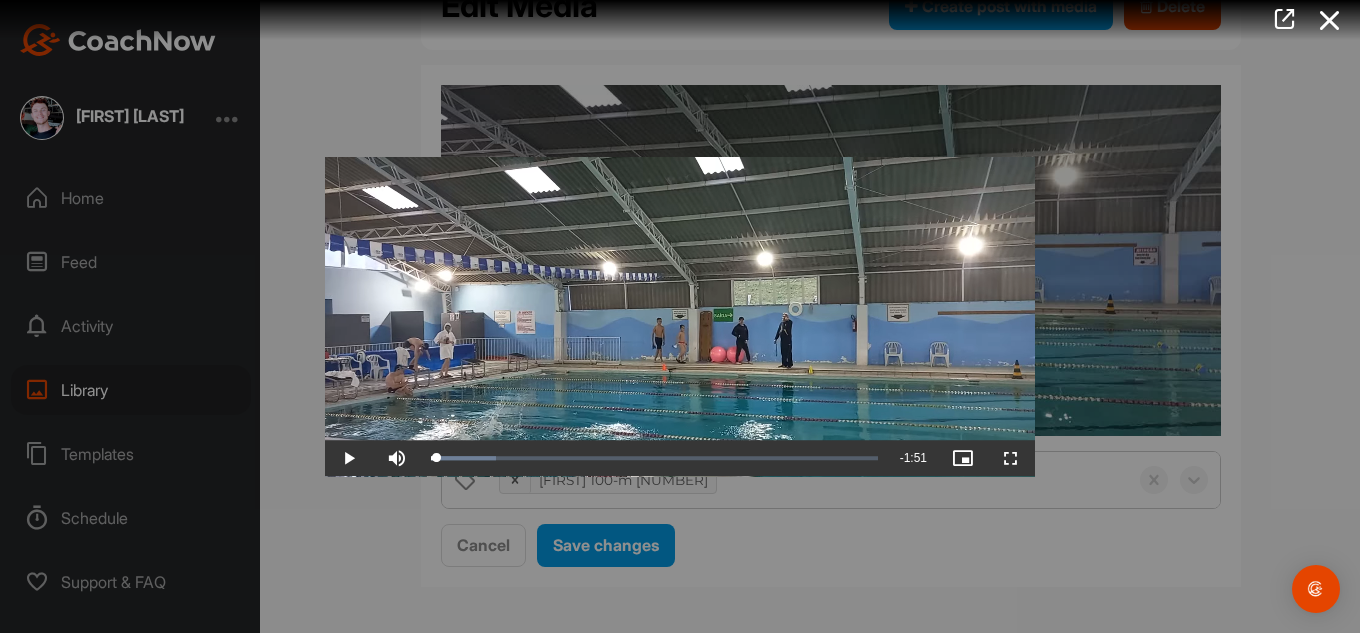 click at bounding box center [680, 316] 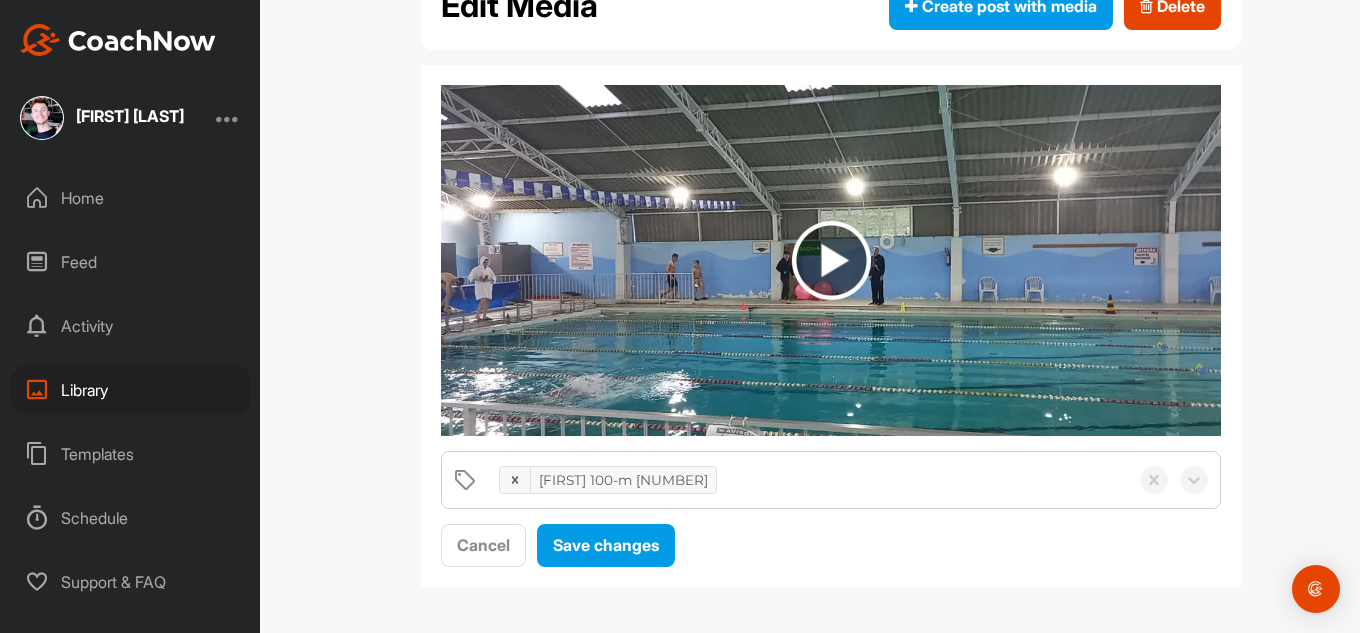 scroll, scrollTop: 0, scrollLeft: 0, axis: both 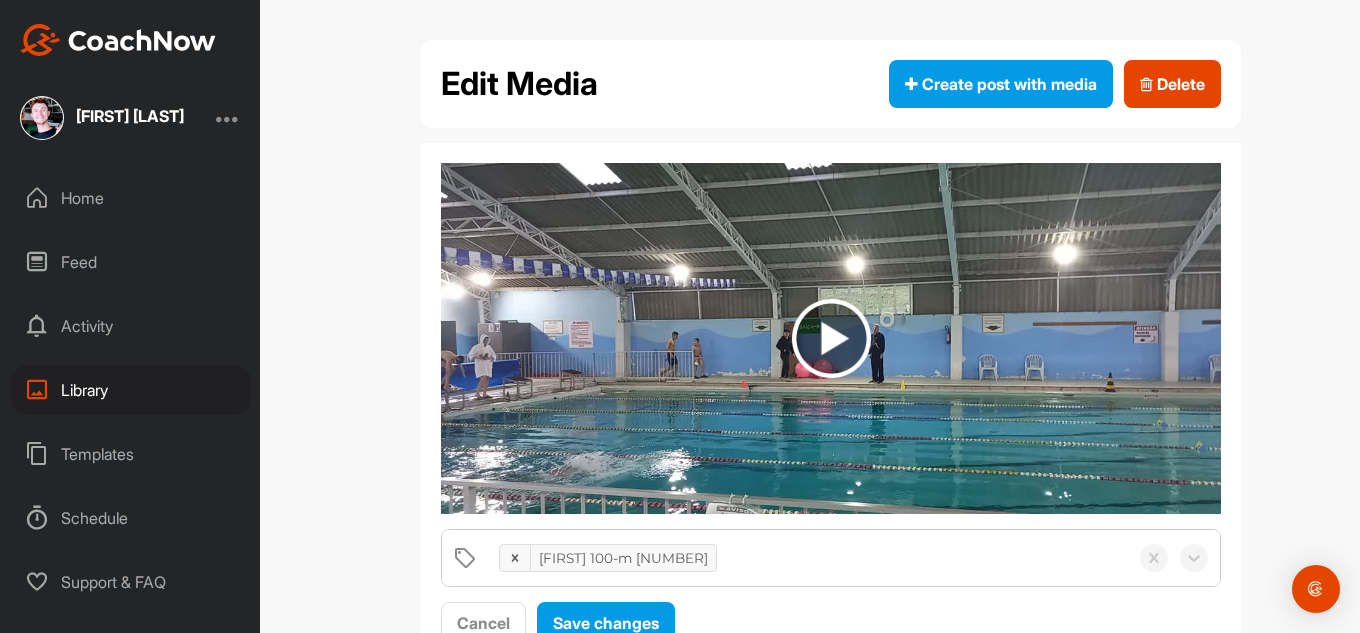 click on "Home" at bounding box center [131, 198] 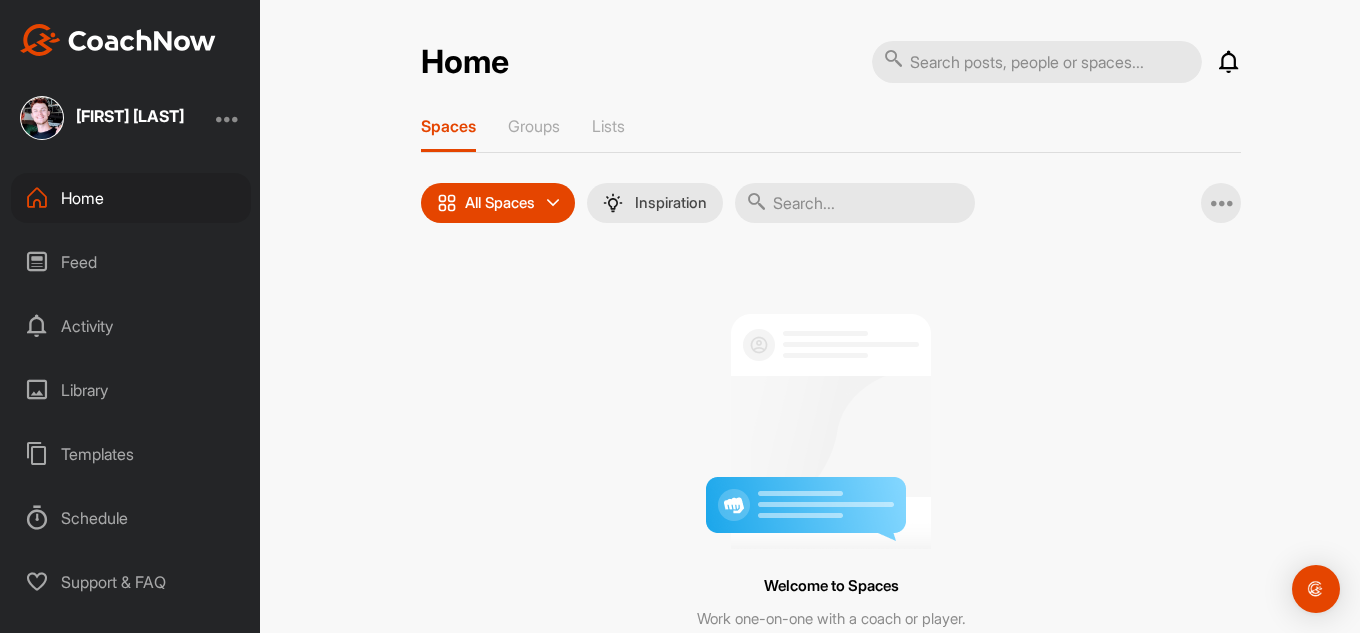 click on "Feed" at bounding box center (131, 262) 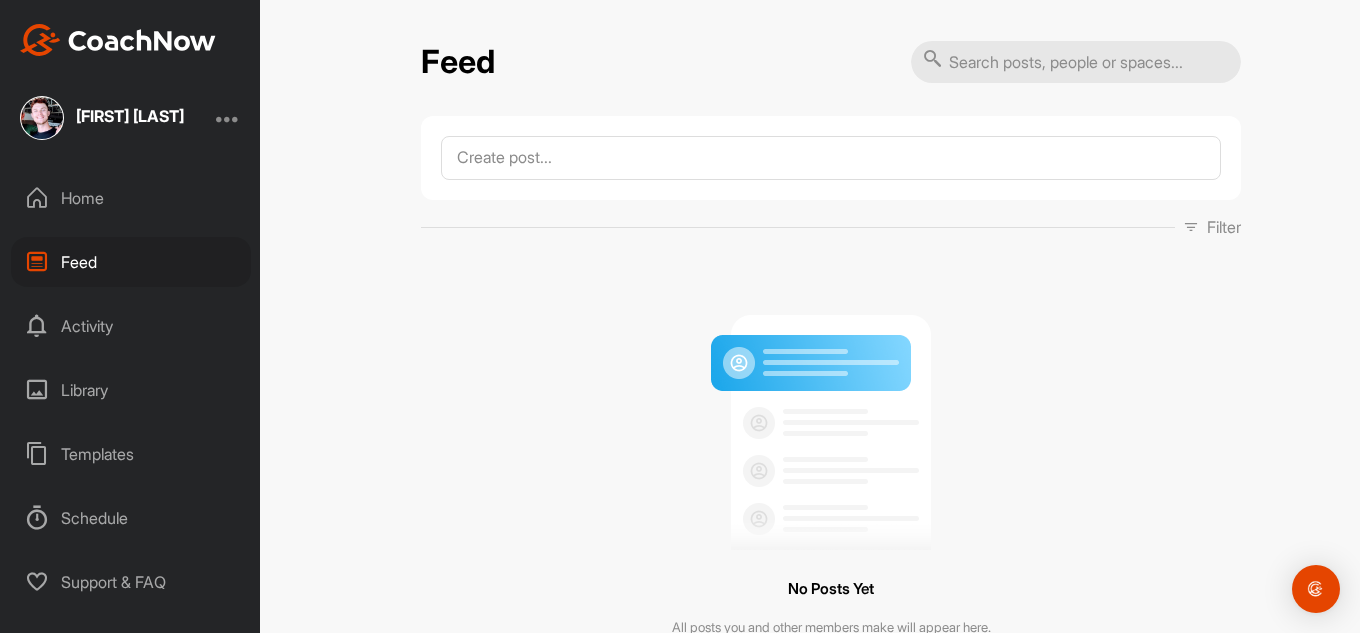 click on "Activity" at bounding box center (131, 326) 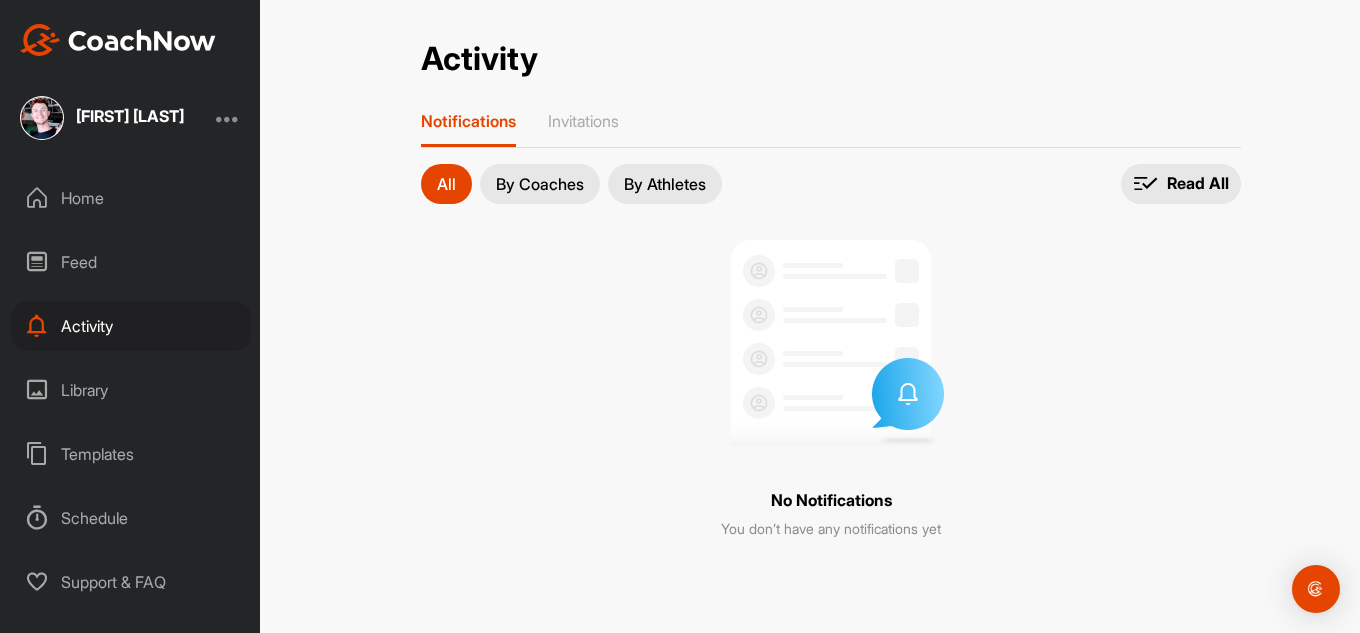 click on "Library" at bounding box center (131, 390) 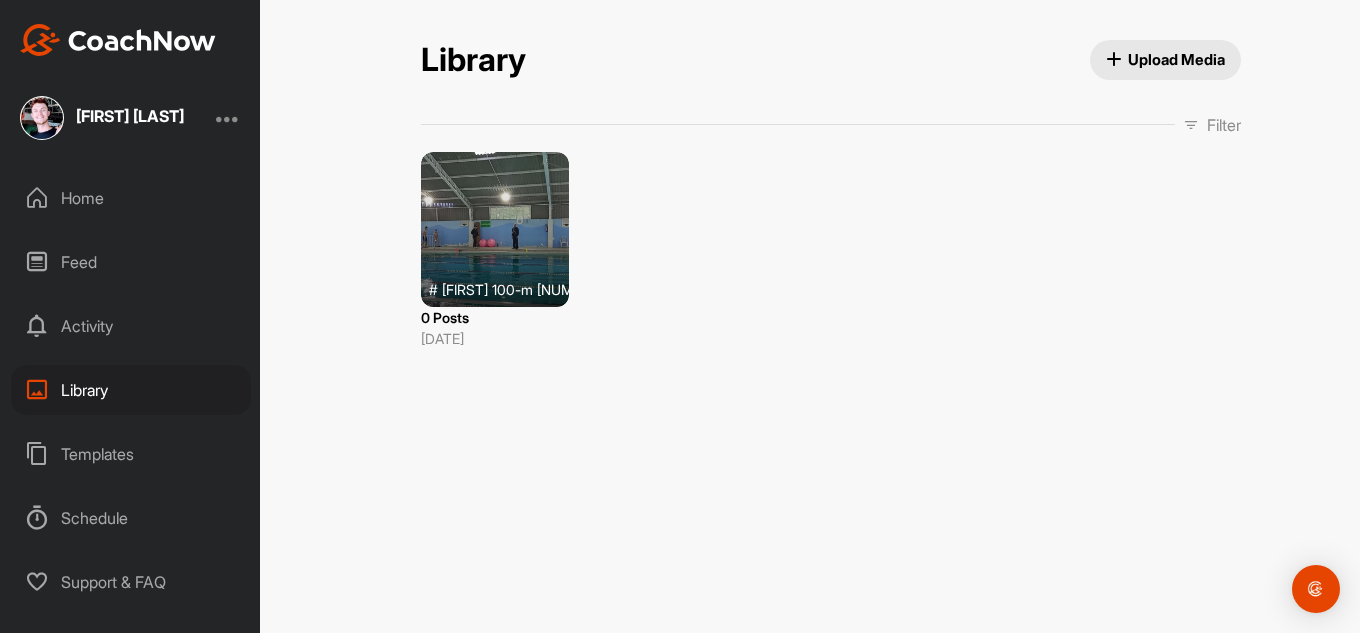 click on "Templates" at bounding box center [131, 454] 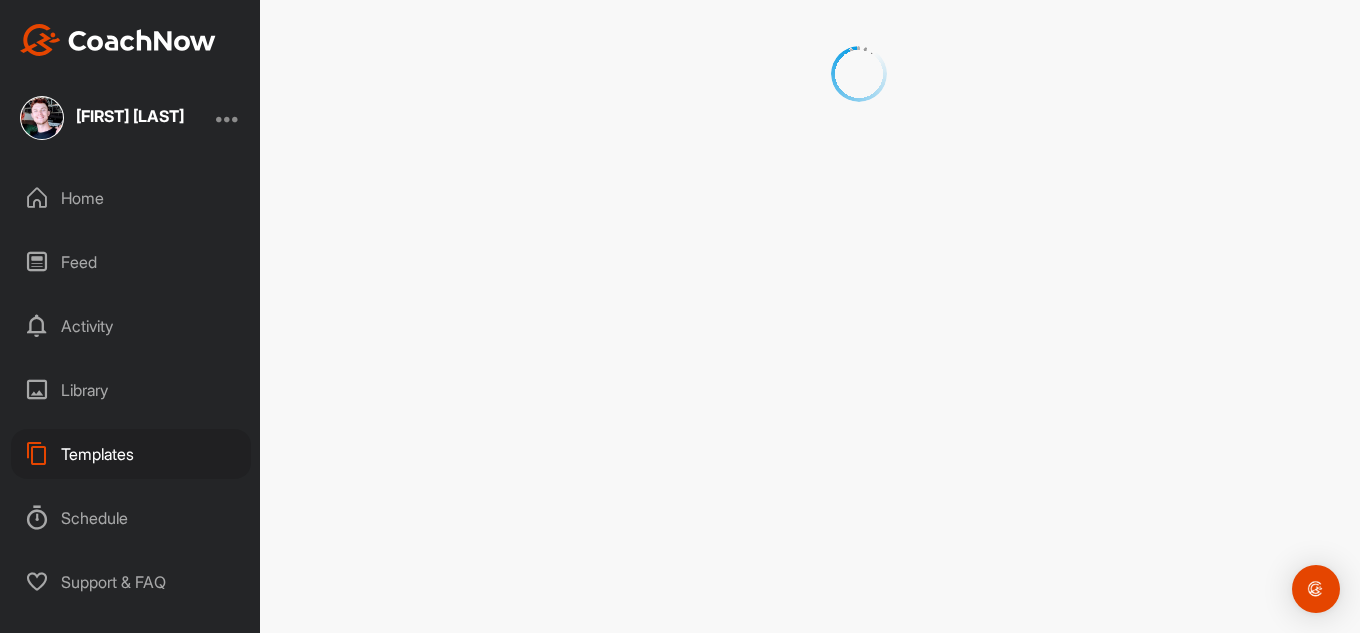 click on "Schedule" at bounding box center (131, 518) 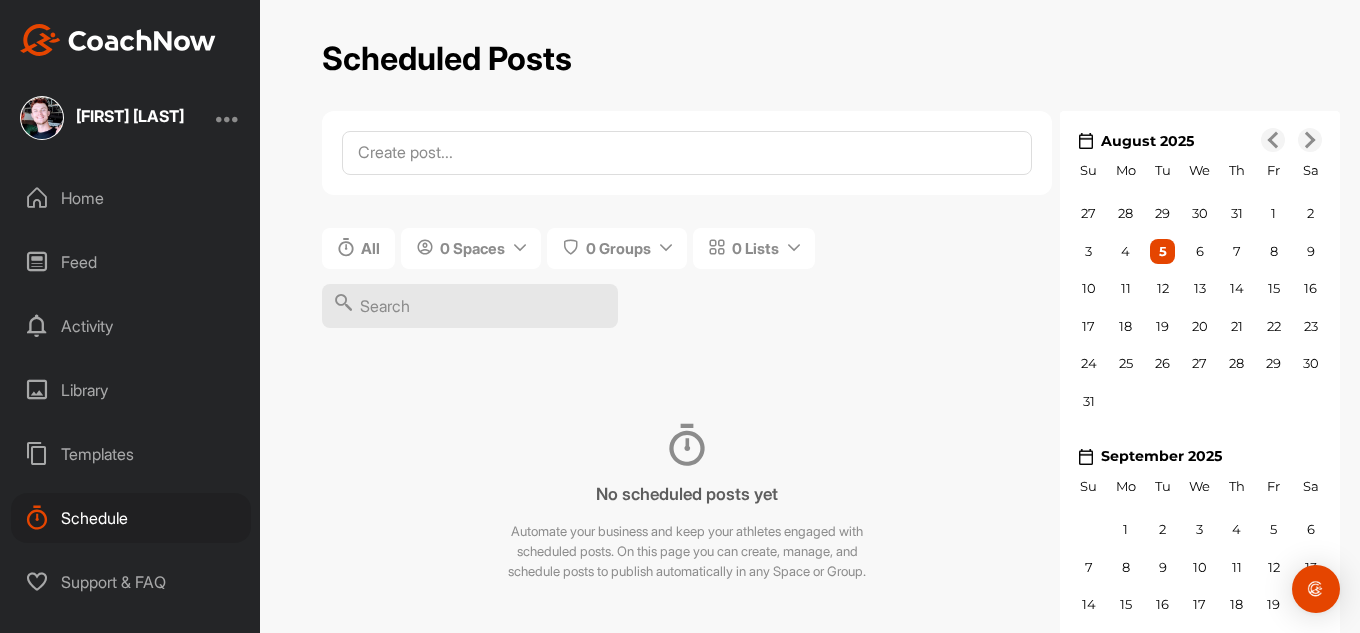 click on "Templates" at bounding box center (131, 454) 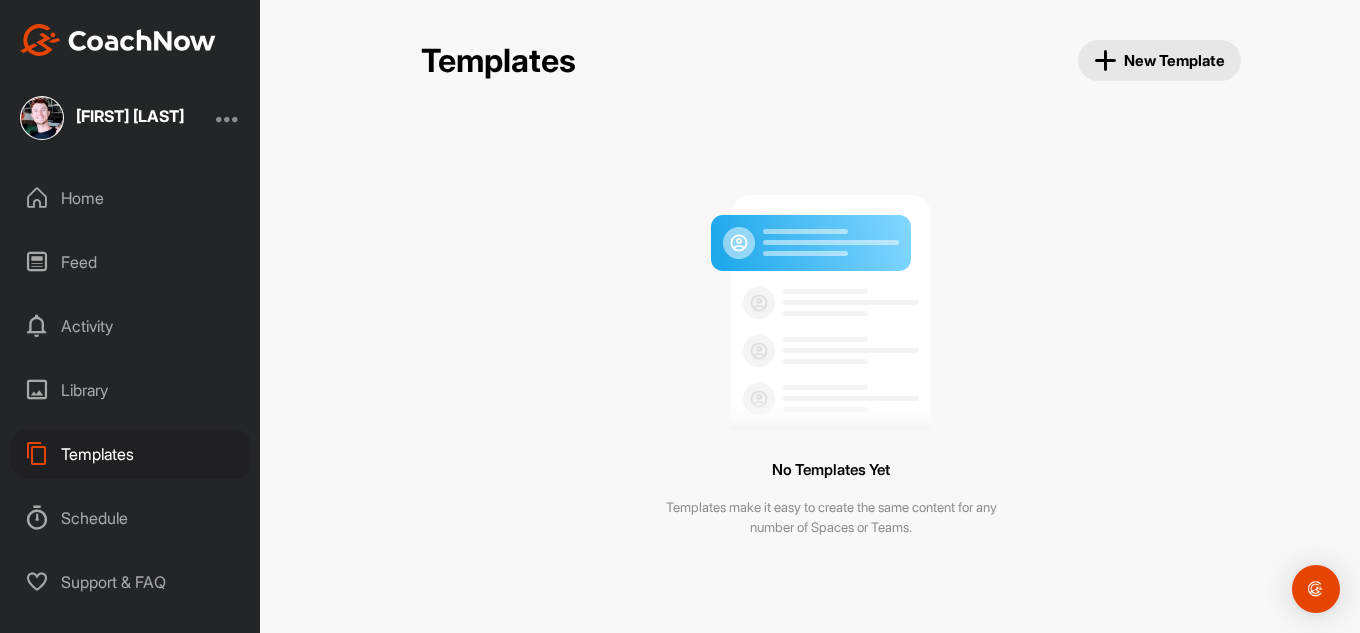 click on "Library" at bounding box center [131, 390] 